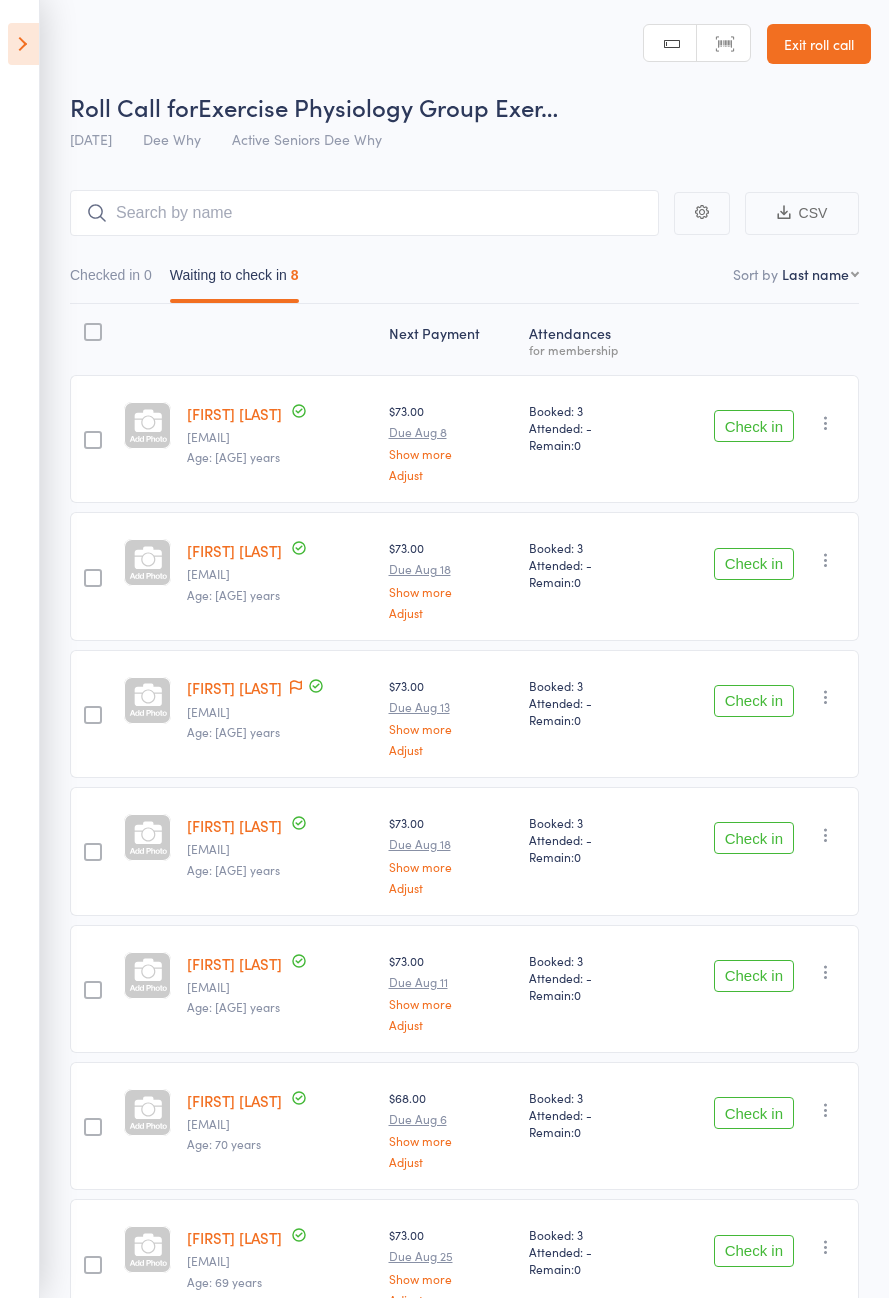 scroll, scrollTop: 0, scrollLeft: 0, axis: both 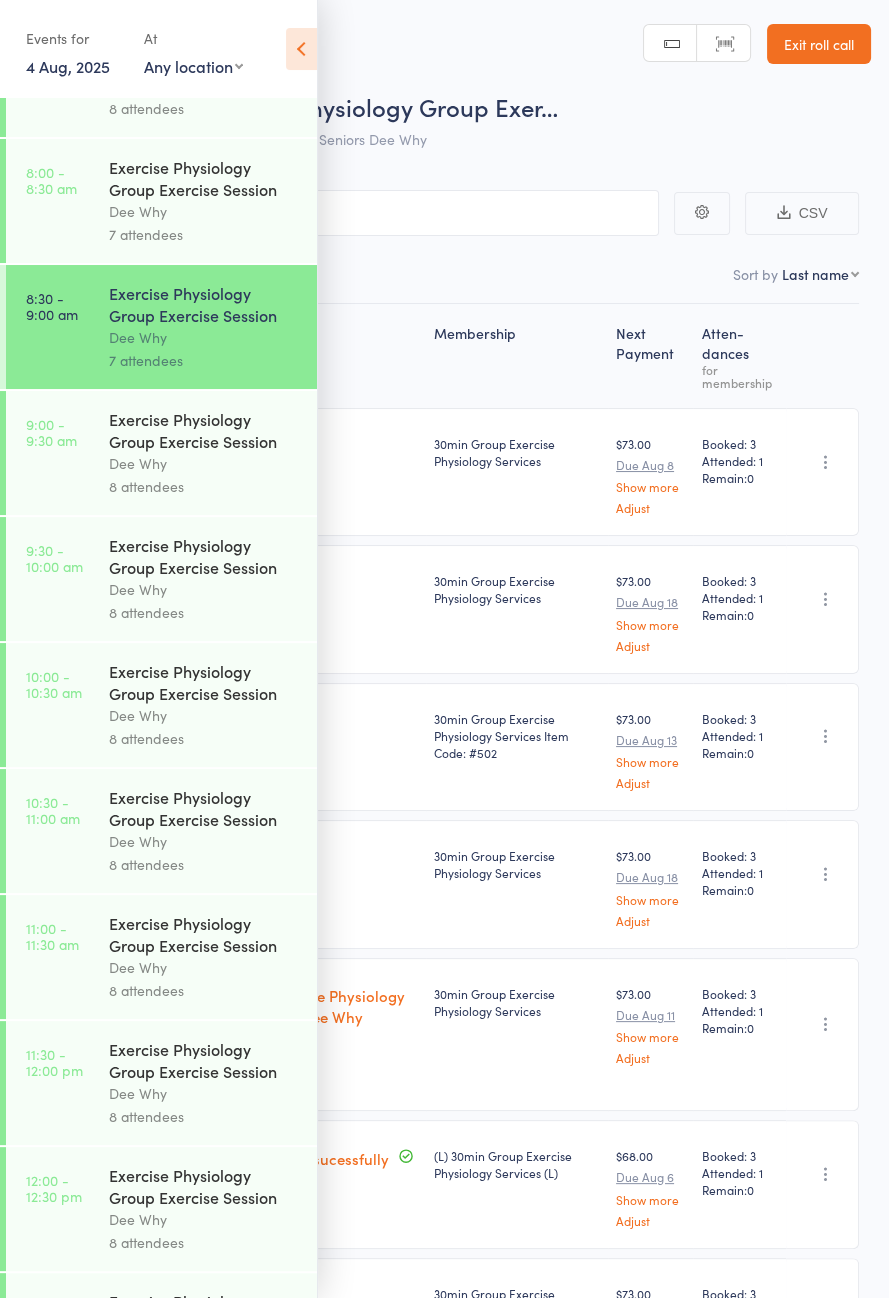 click on "[TIME] - [TIME] am Exercise Physiology Group Exercise Session Dee Why [NUMBER] attendees" at bounding box center (161, 453) 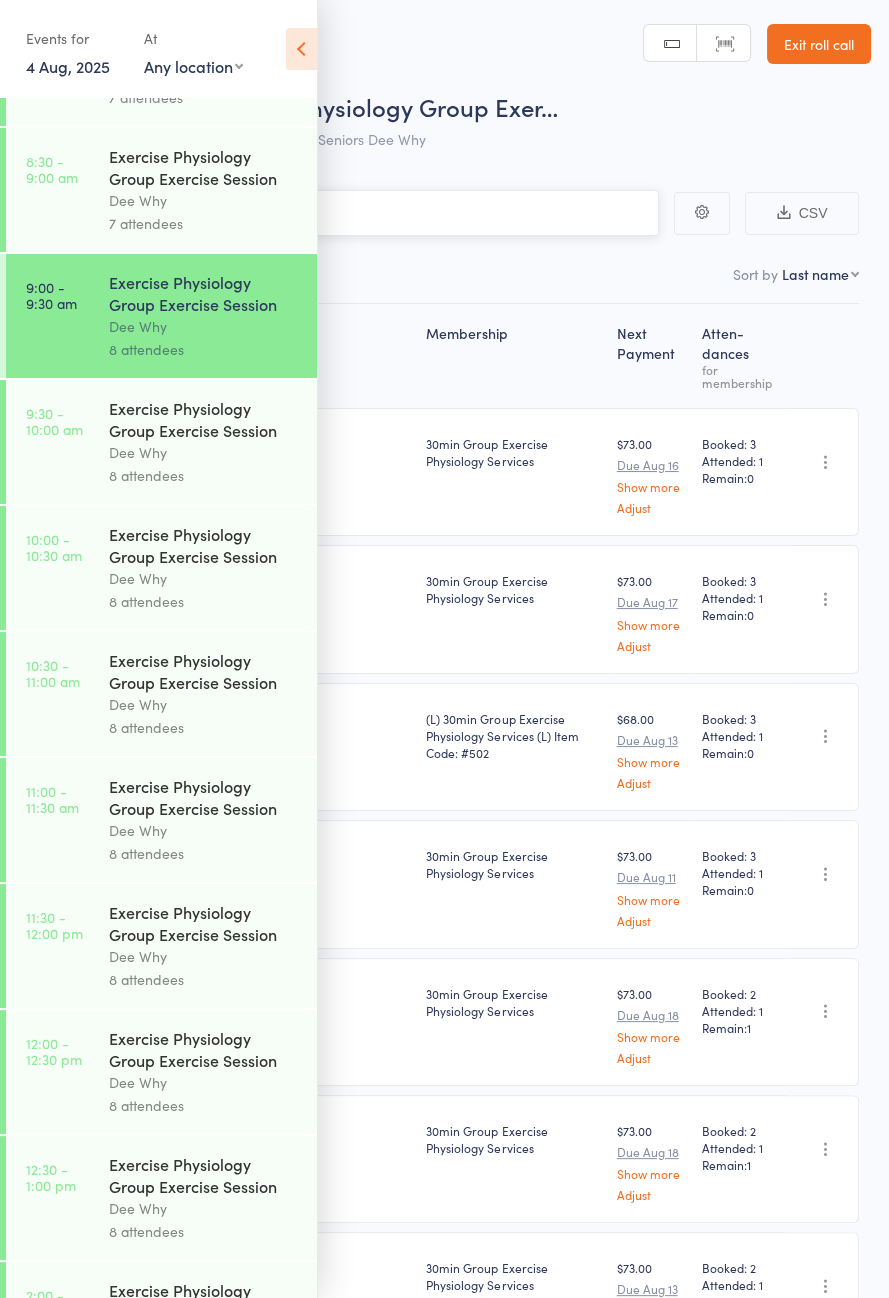 scroll, scrollTop: 474, scrollLeft: 0, axis: vertical 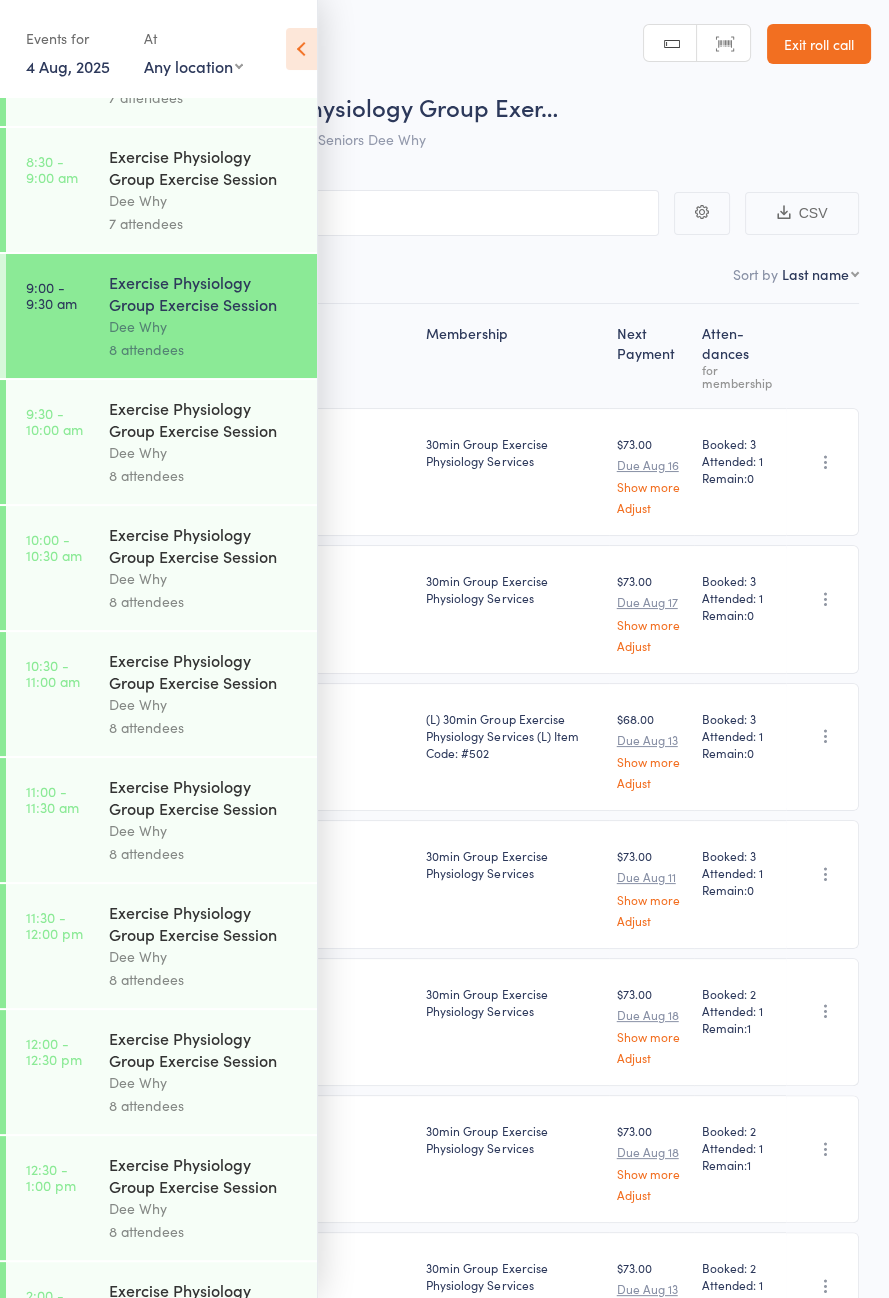 click at bounding box center (301, 49) 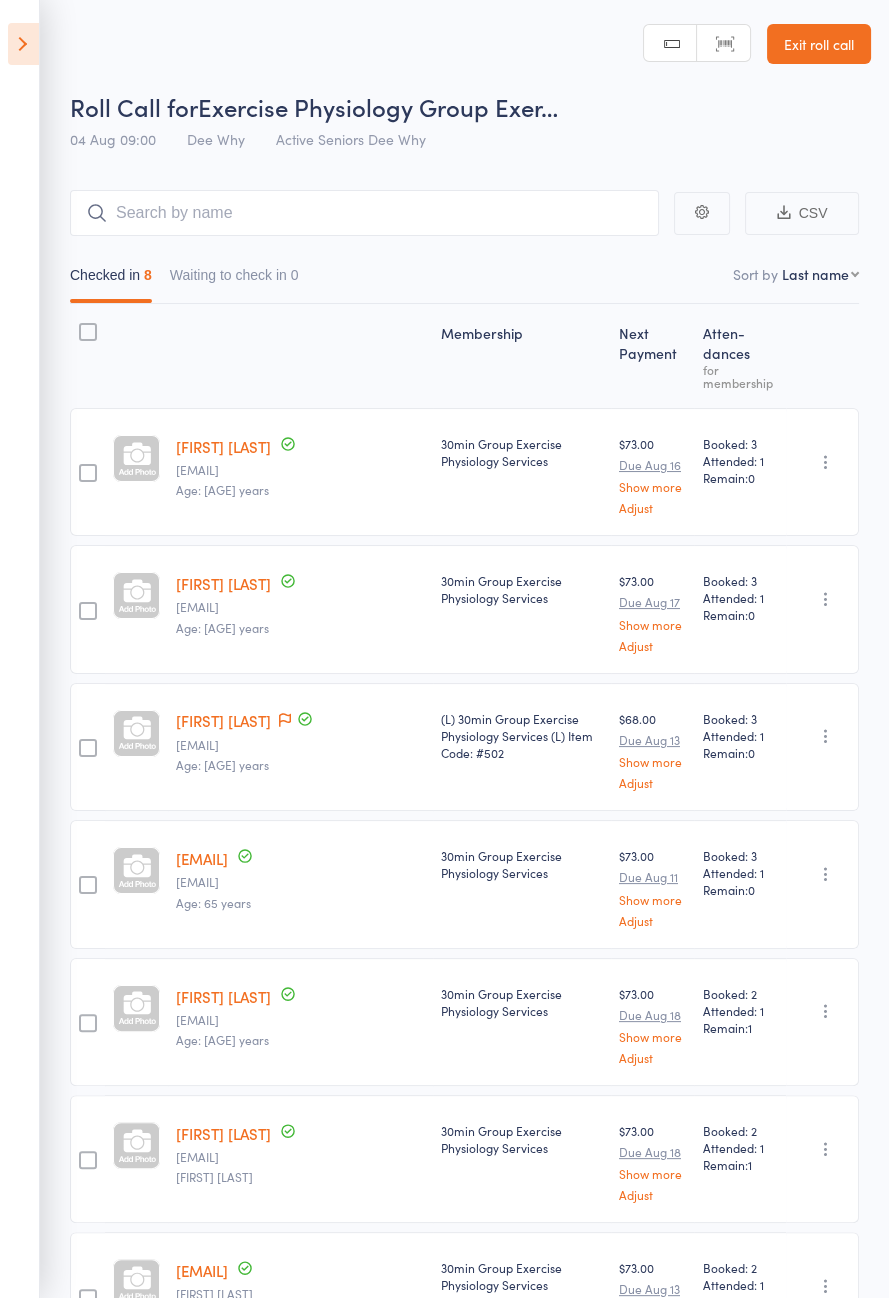 click at bounding box center (23, 44) 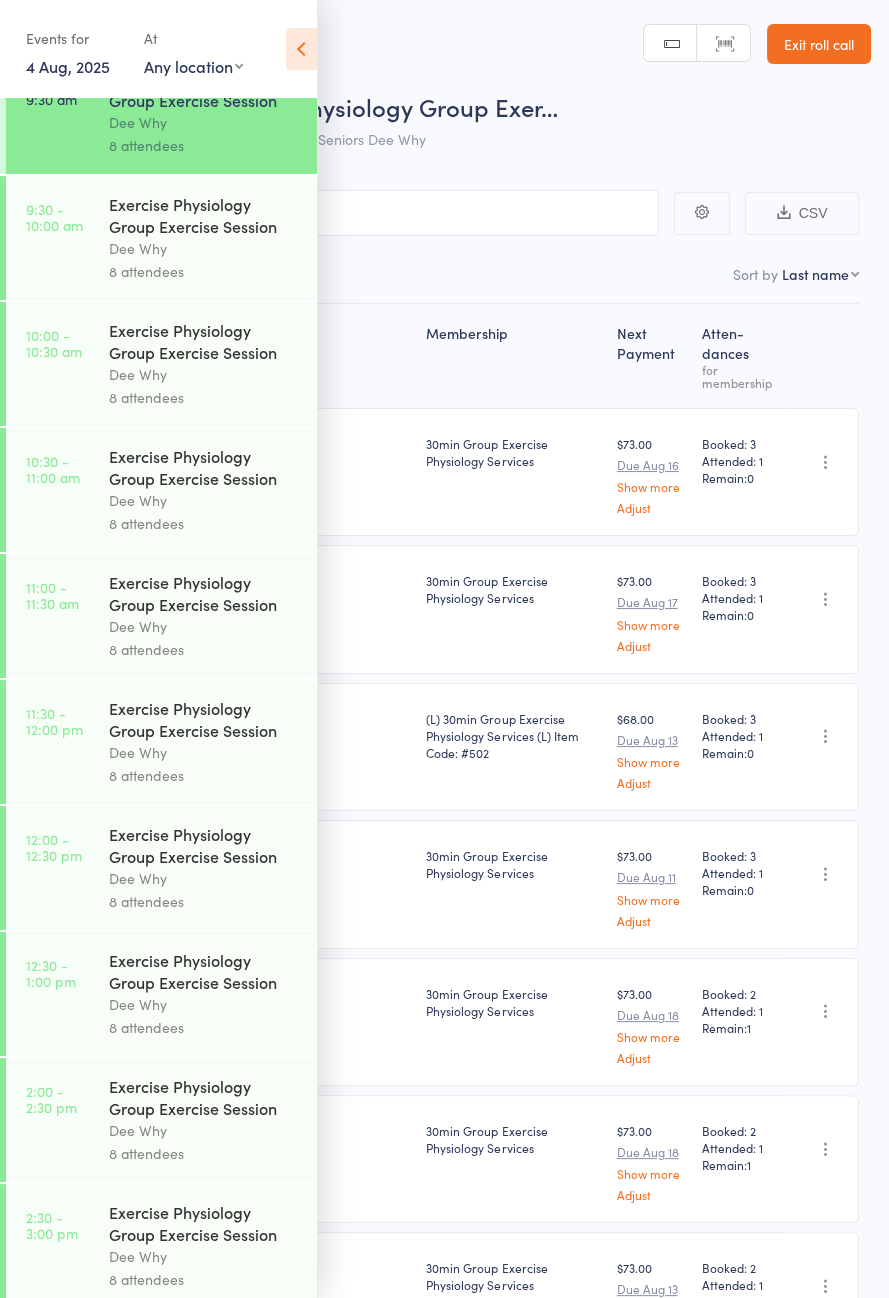 scroll, scrollTop: 691, scrollLeft: 0, axis: vertical 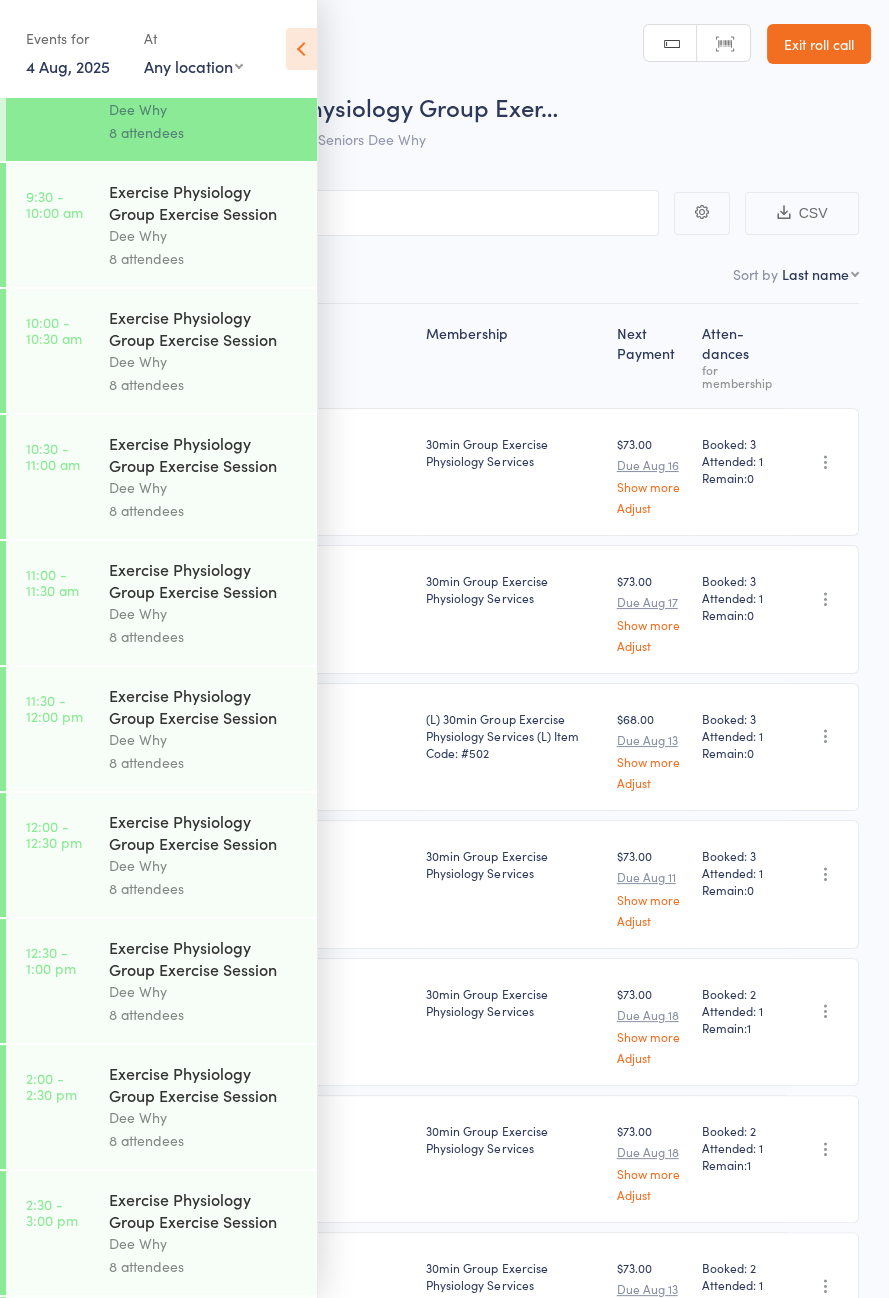 click on "[EMAIL]" at bounding box center (161, 225) 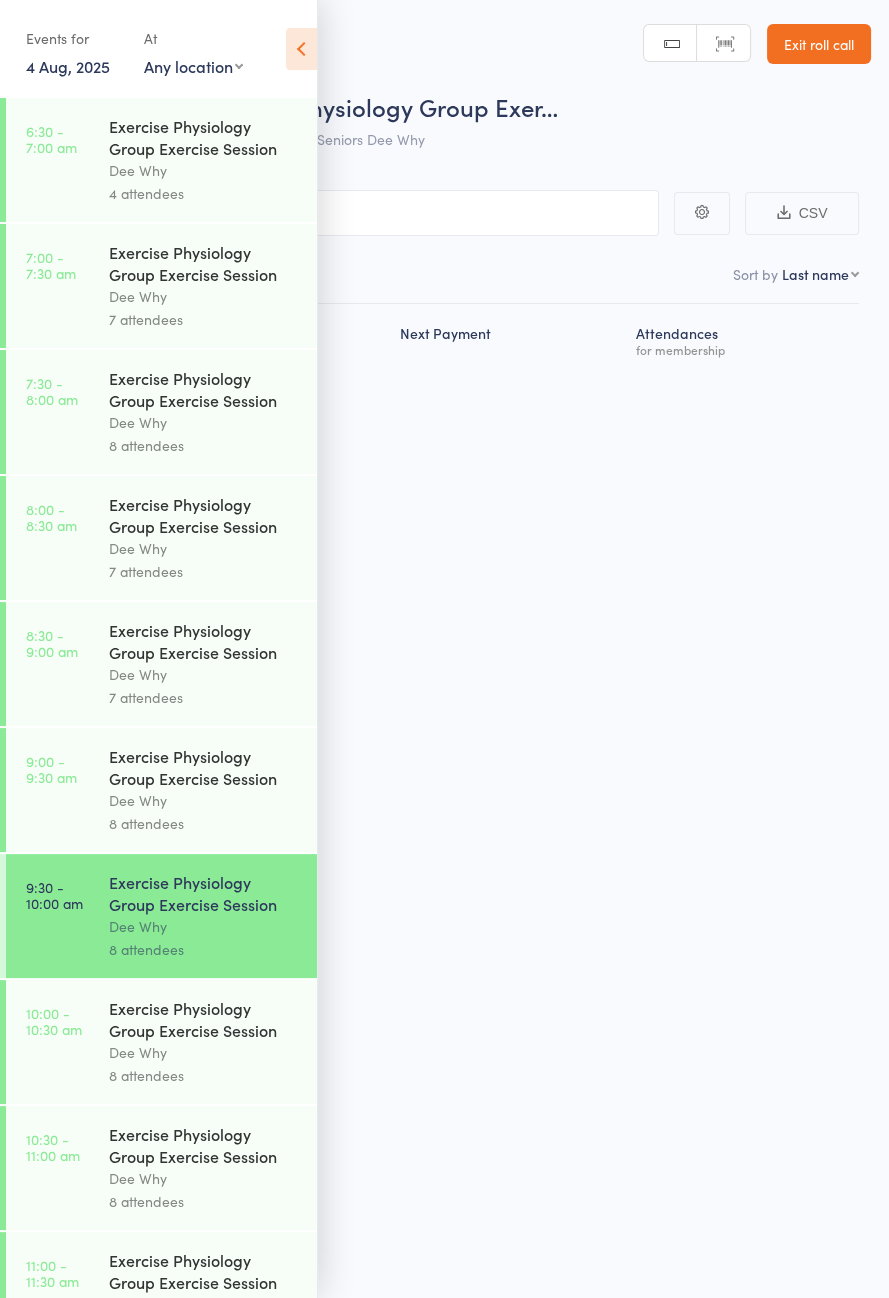 click at bounding box center (301, 49) 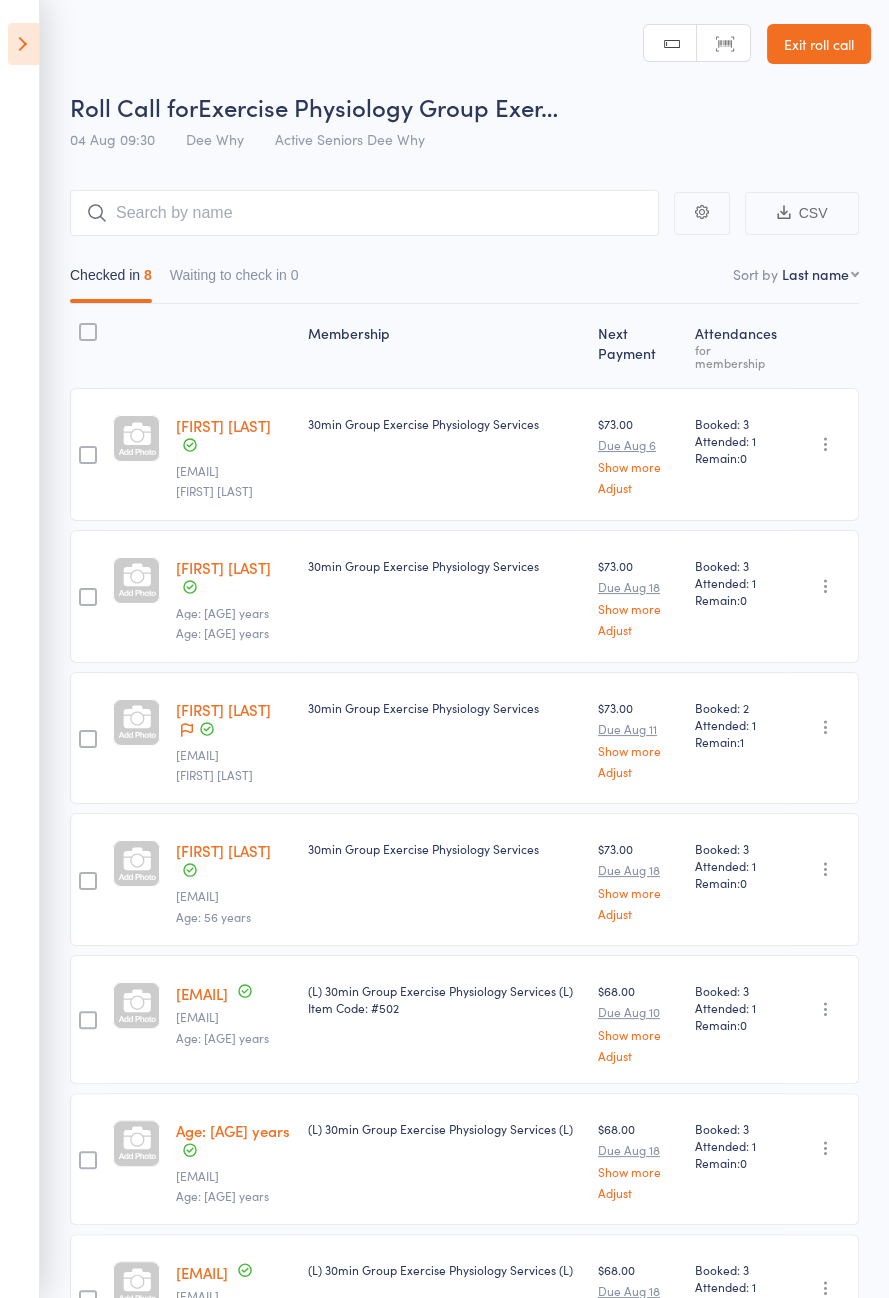 click at bounding box center [23, 44] 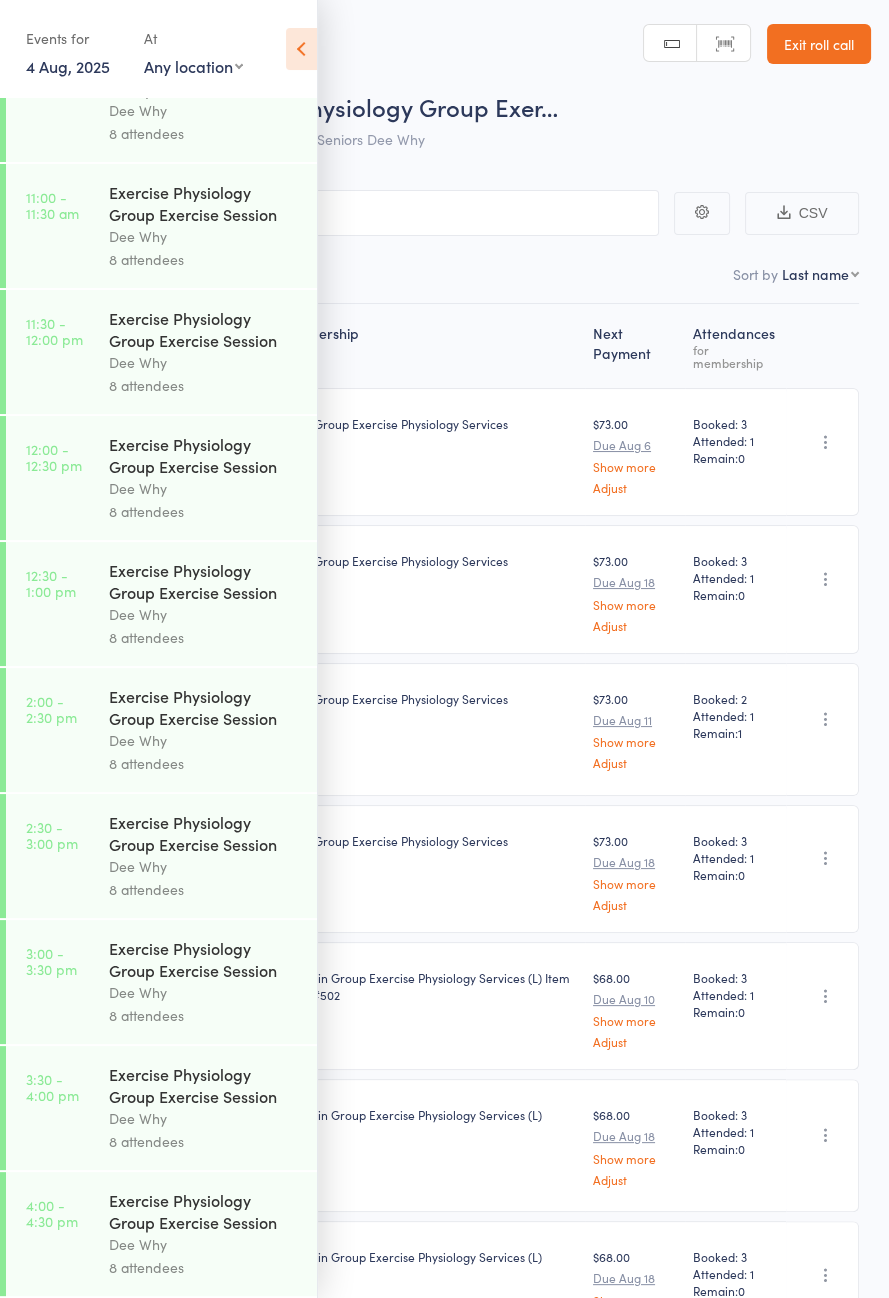 scroll, scrollTop: 1148, scrollLeft: 0, axis: vertical 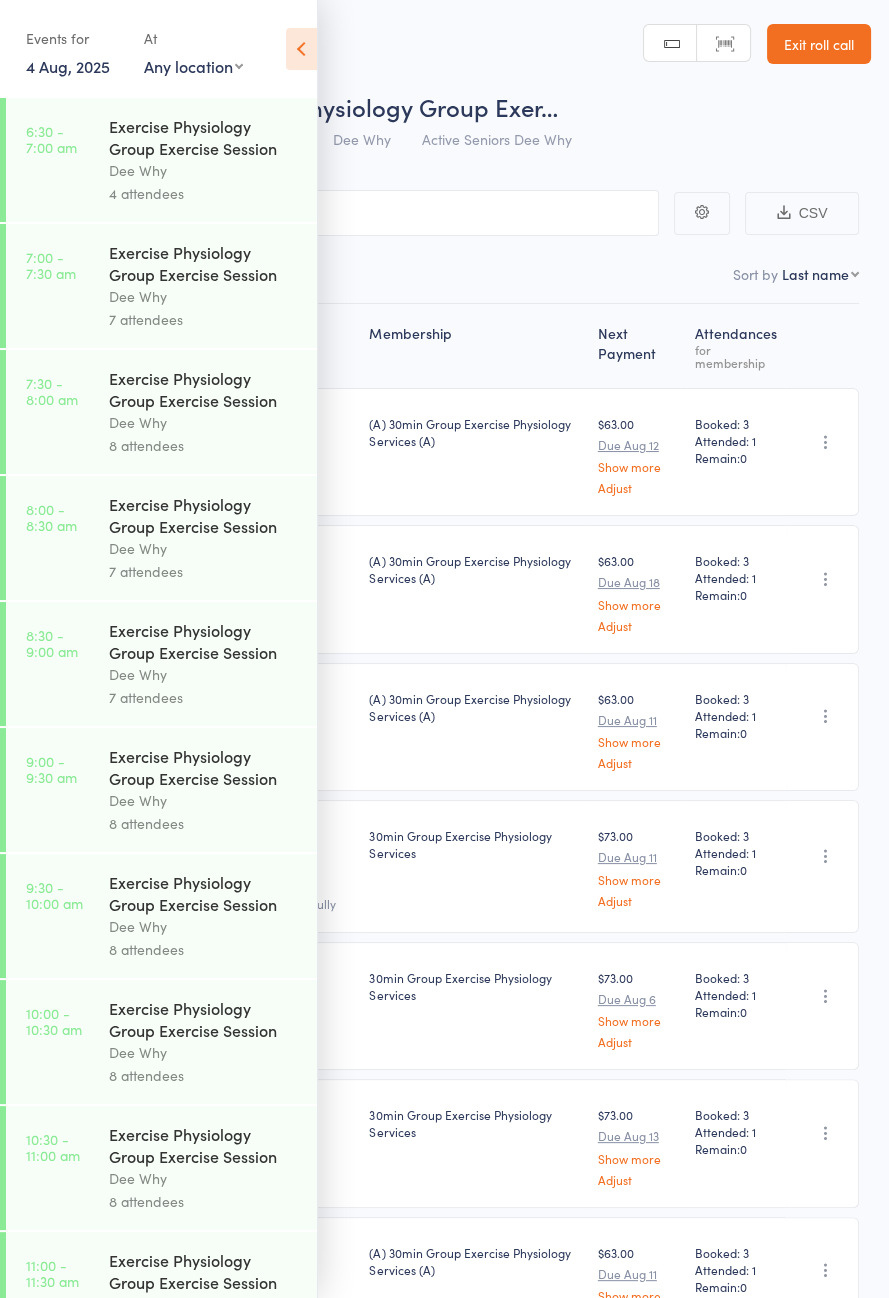 click at bounding box center [301, 49] 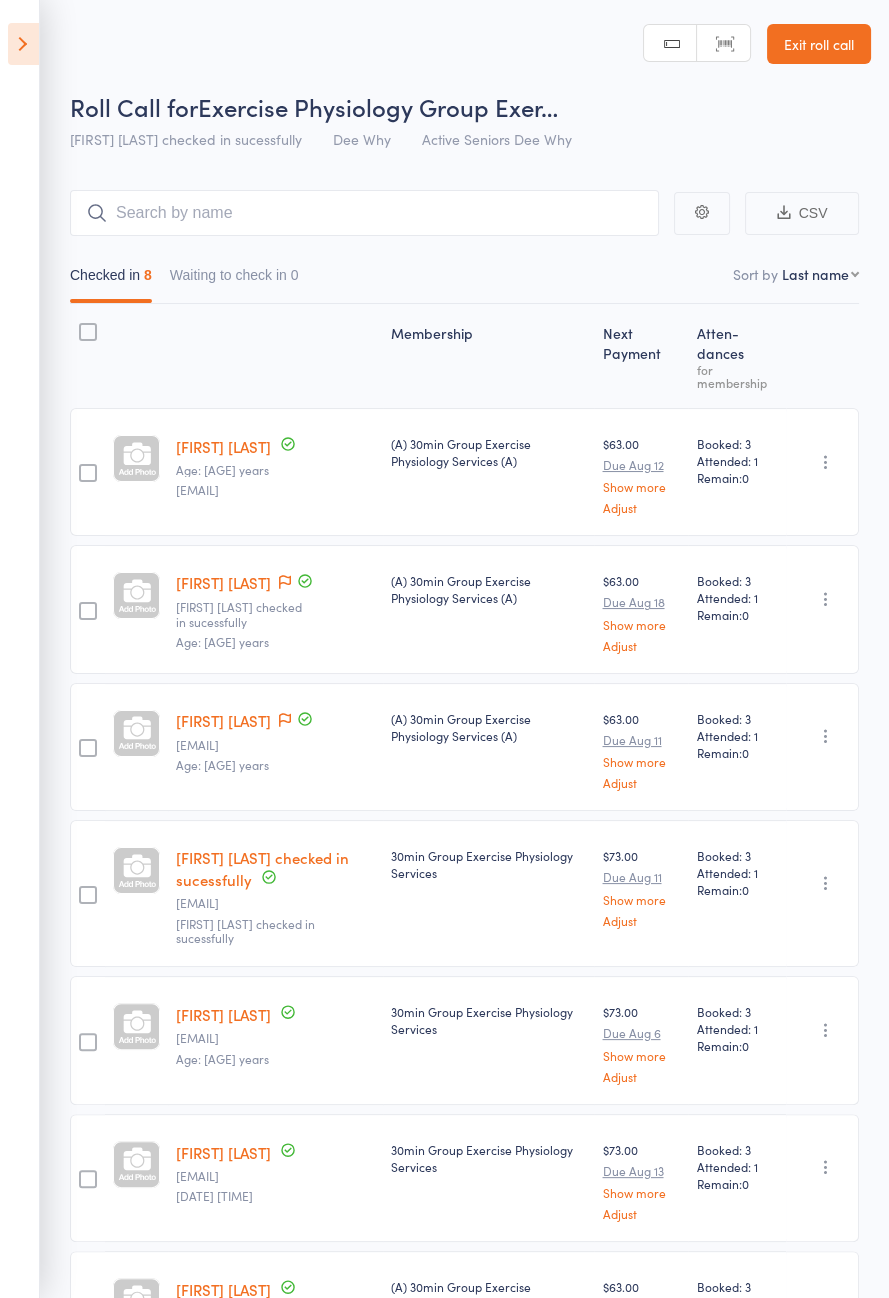 click at bounding box center (23, 44) 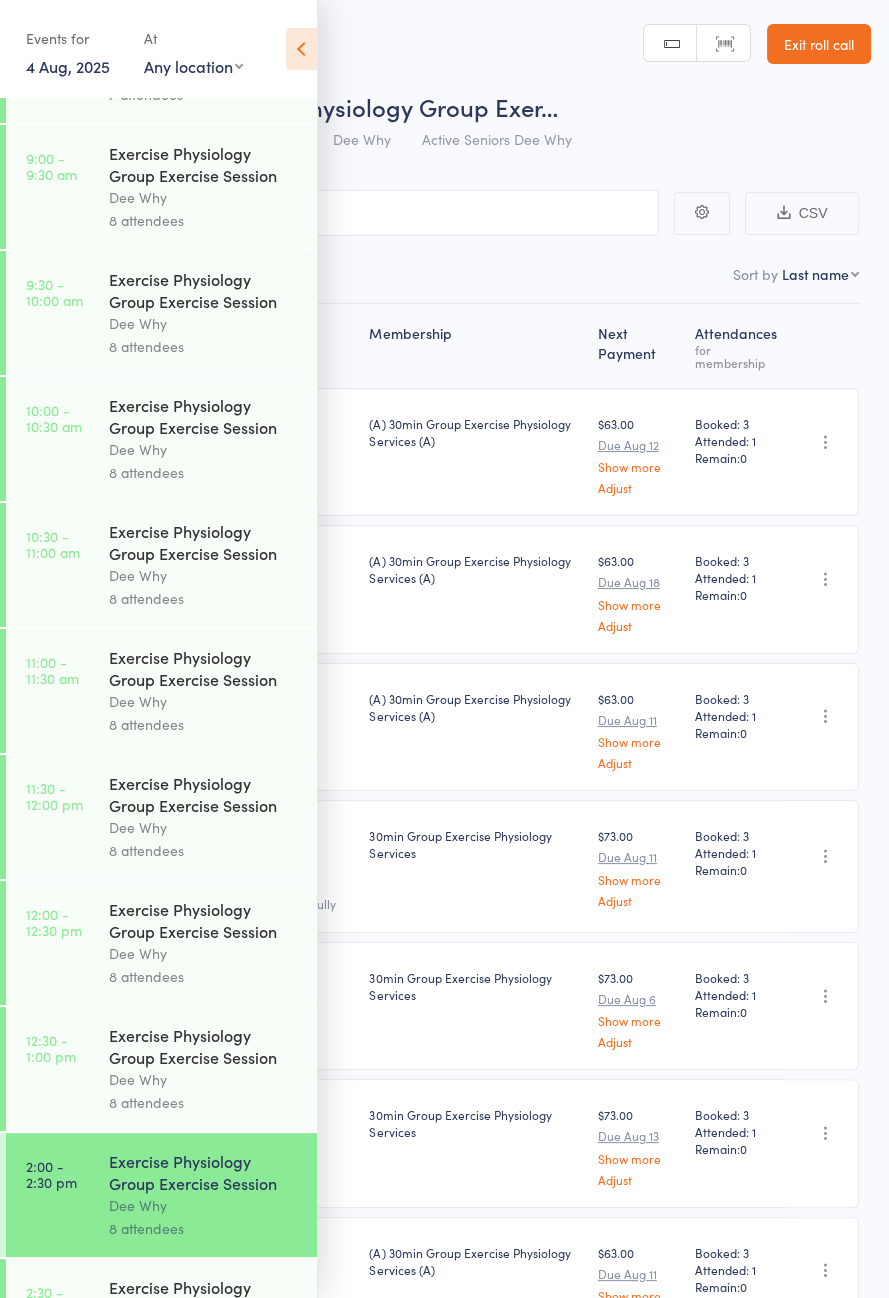 scroll, scrollTop: 1148, scrollLeft: 0, axis: vertical 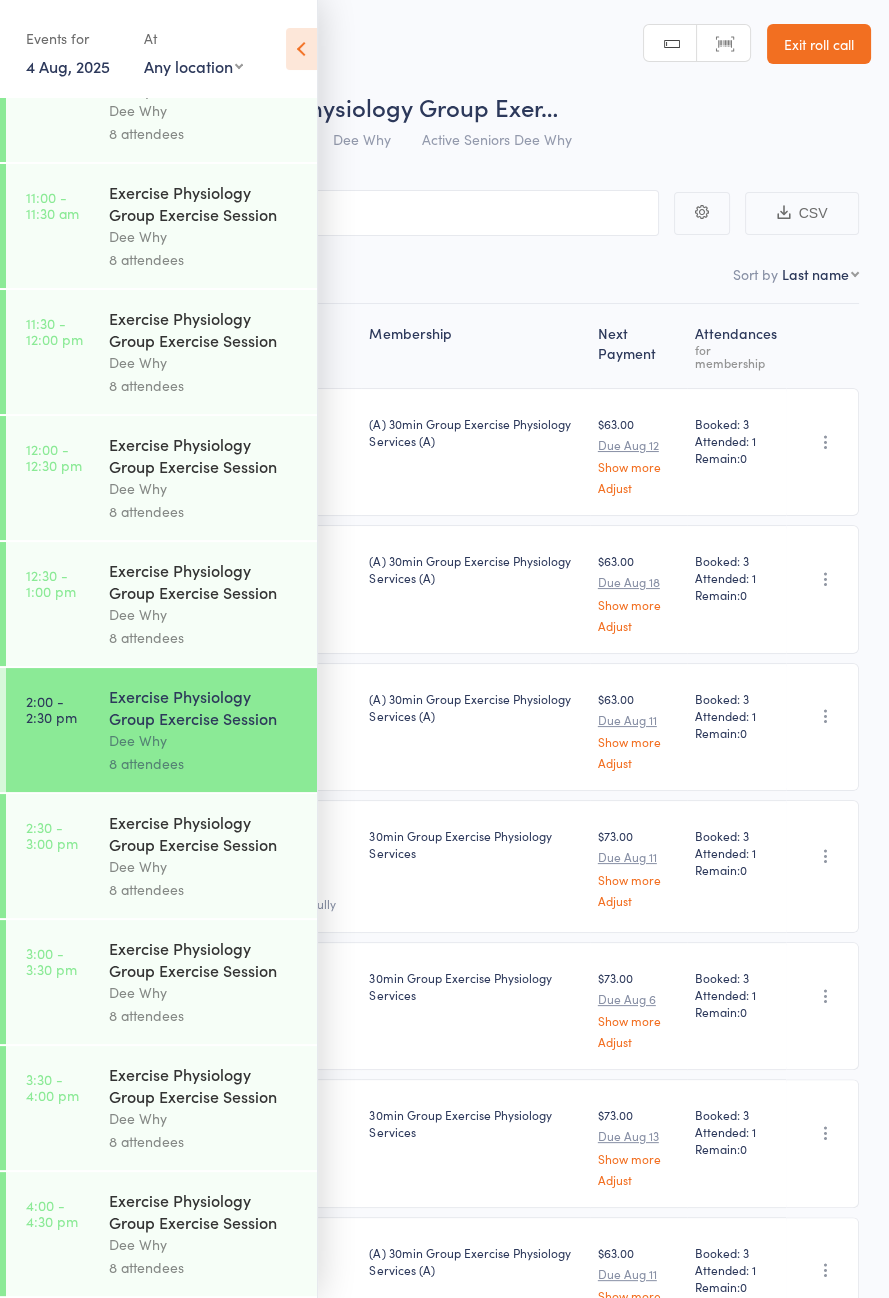click on "[TIME] - [TIME] pm Exercise Physiology Group Exercise Session Dee Why [NUMBER] attendees" at bounding box center [161, 856] 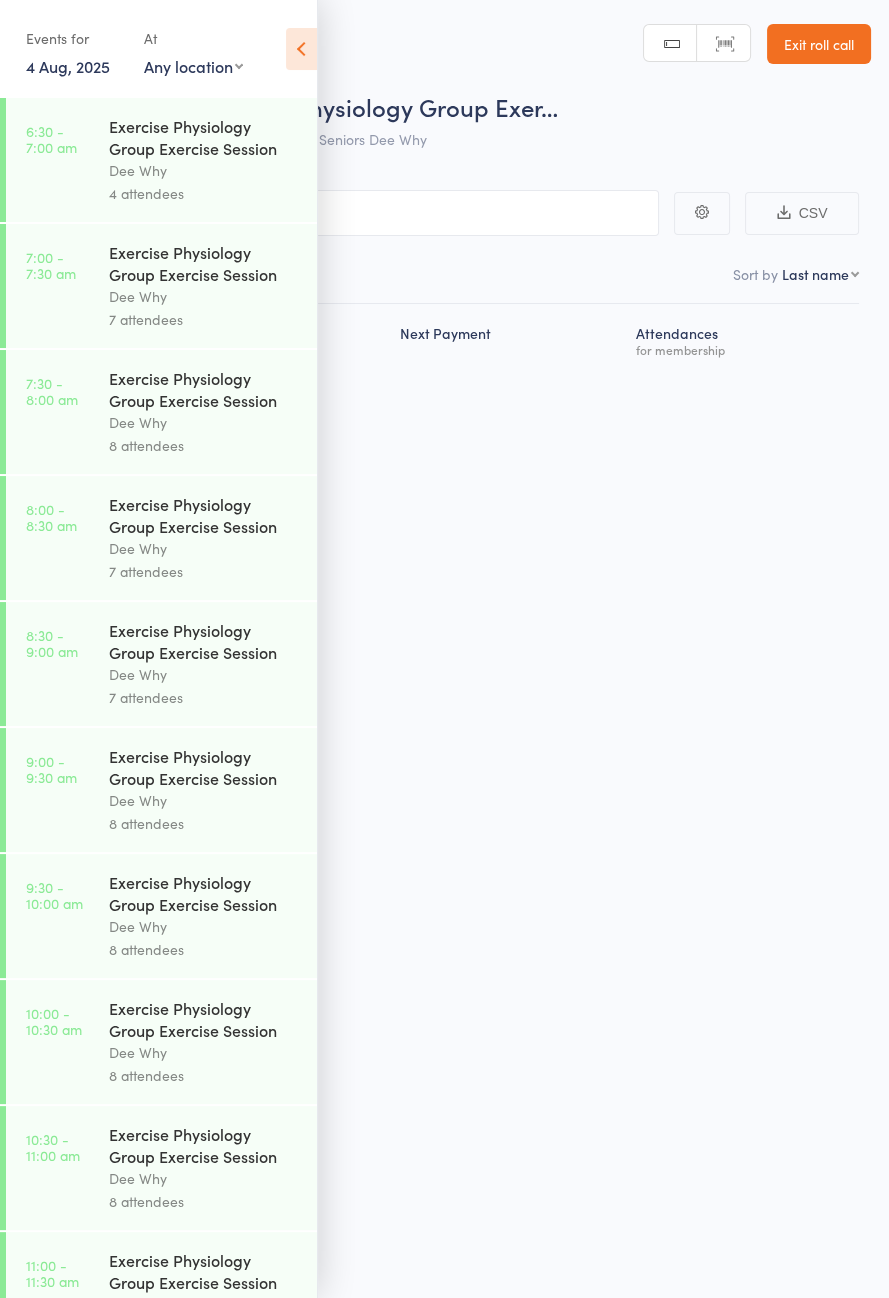 click at bounding box center (301, 49) 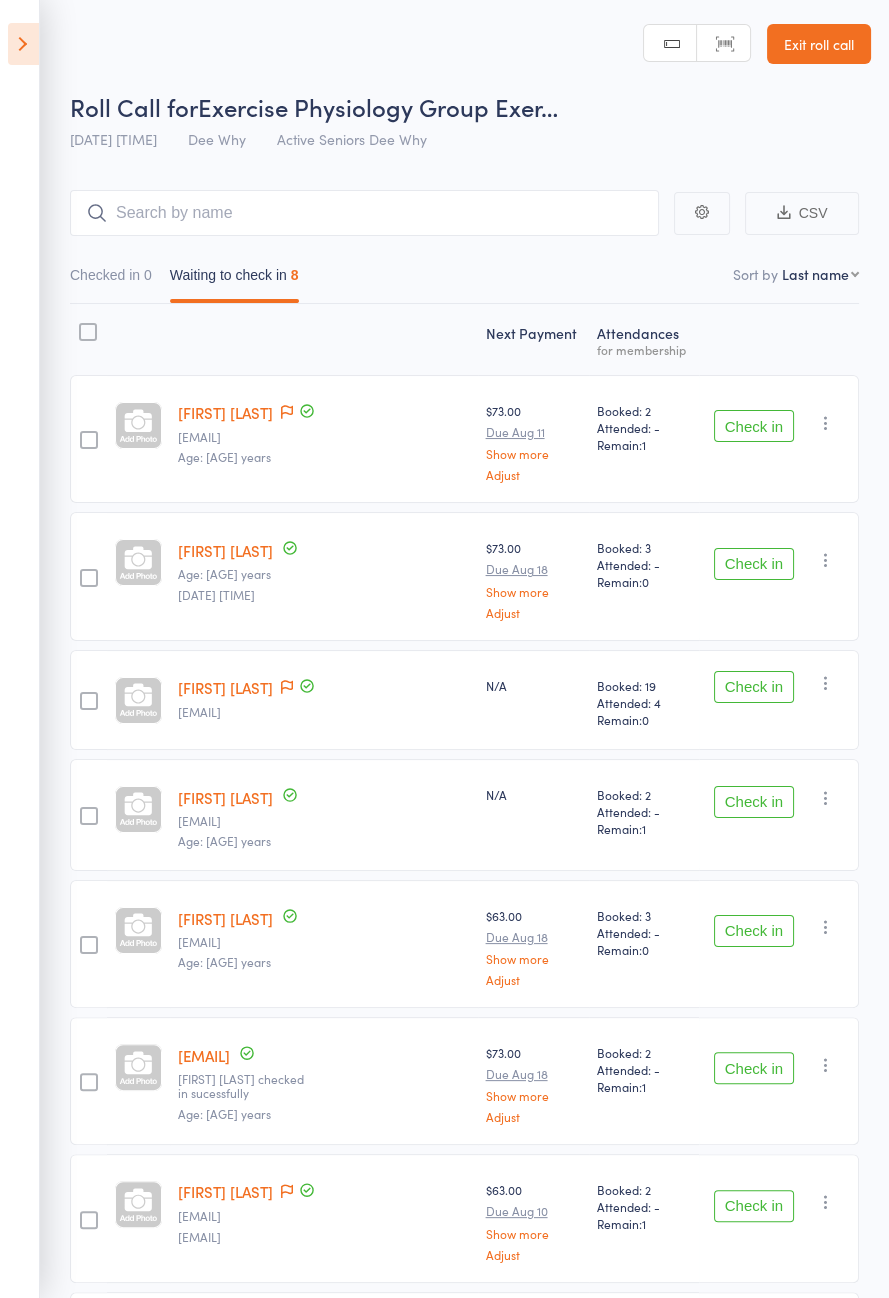 click 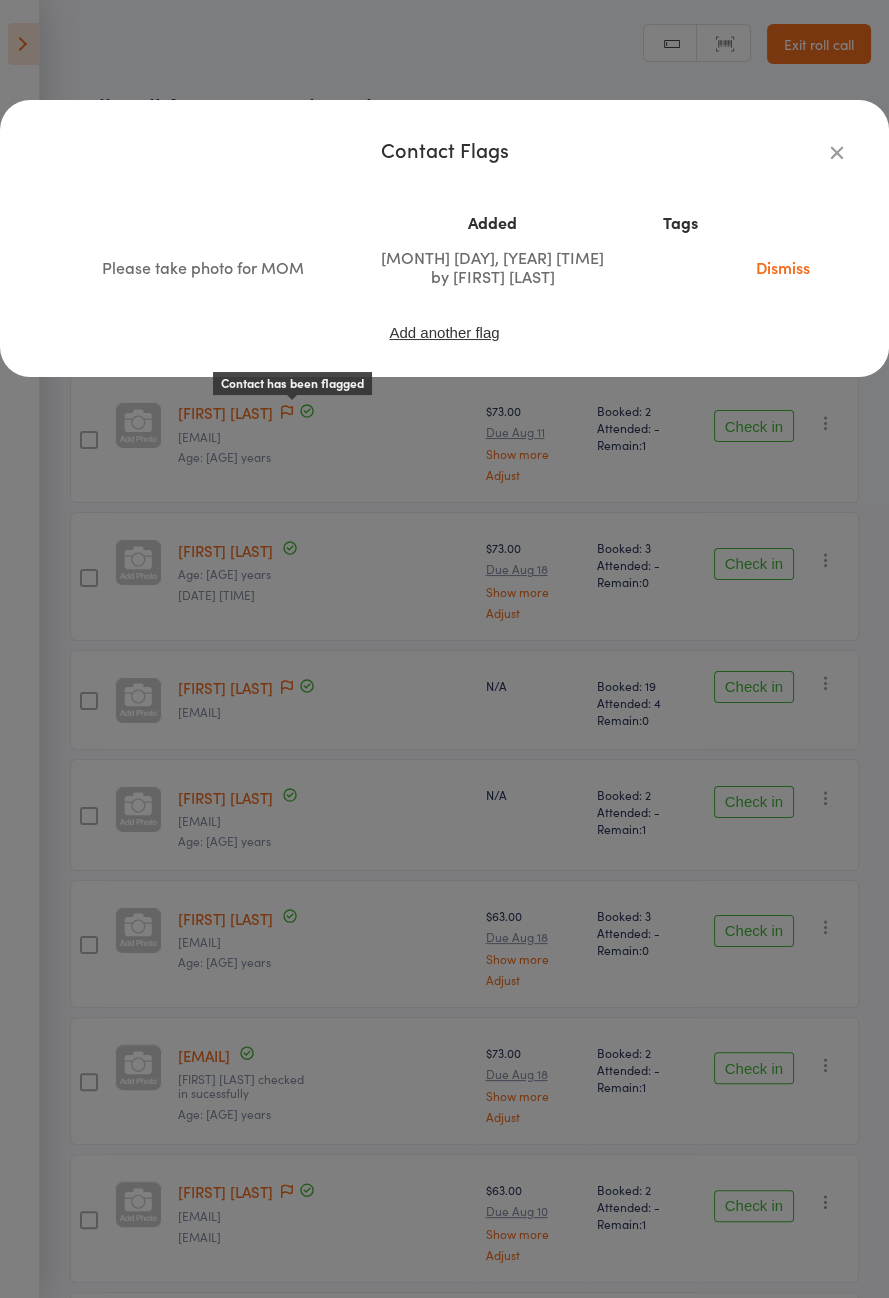 click on "Contact Flags Added Tags
Please take photo for MOM
[MONTH] [DAY], [YEAR] [TIME] by [FIRST] [LAST] Dismiss Add another flag" at bounding box center (444, 649) 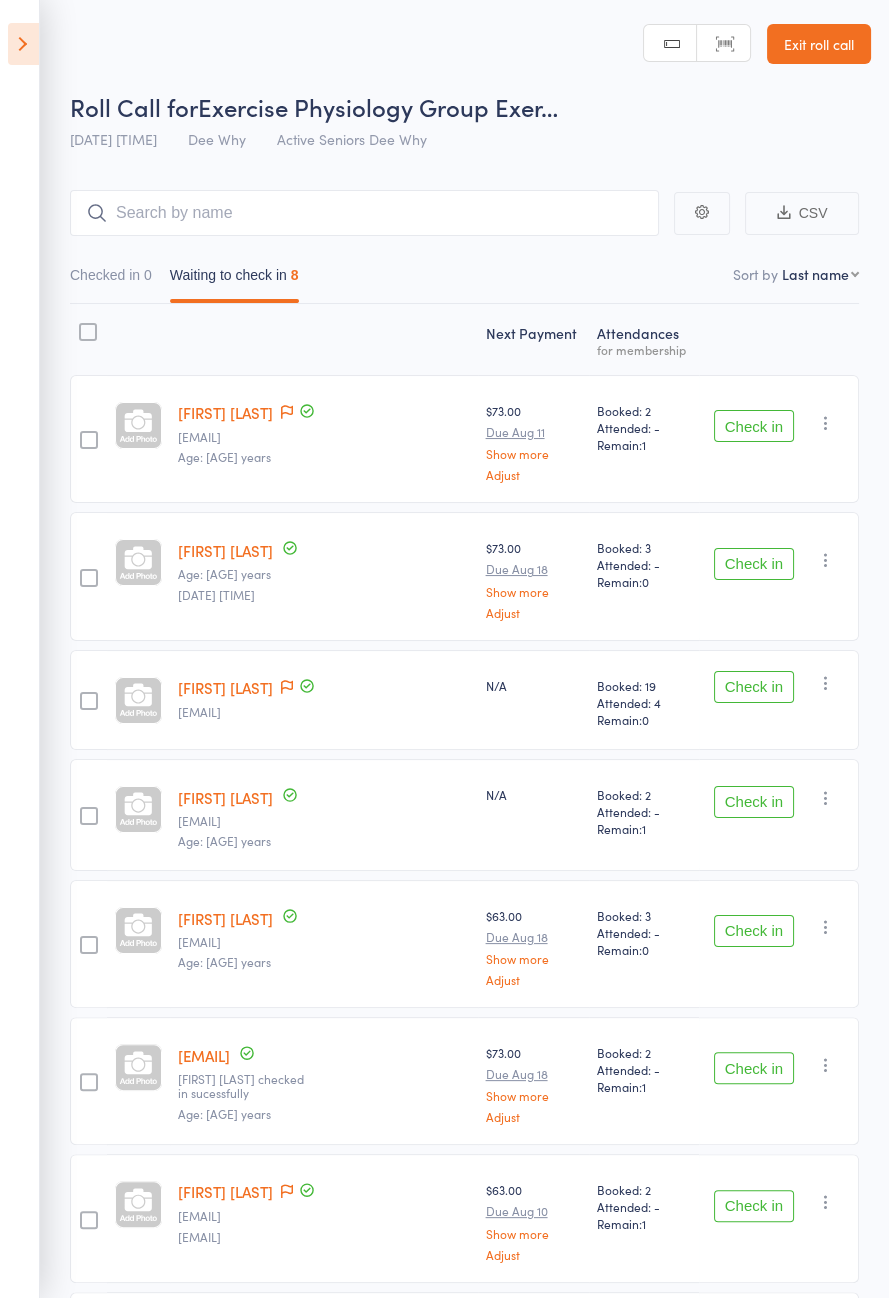 click on "Check in" at bounding box center (754, 426) 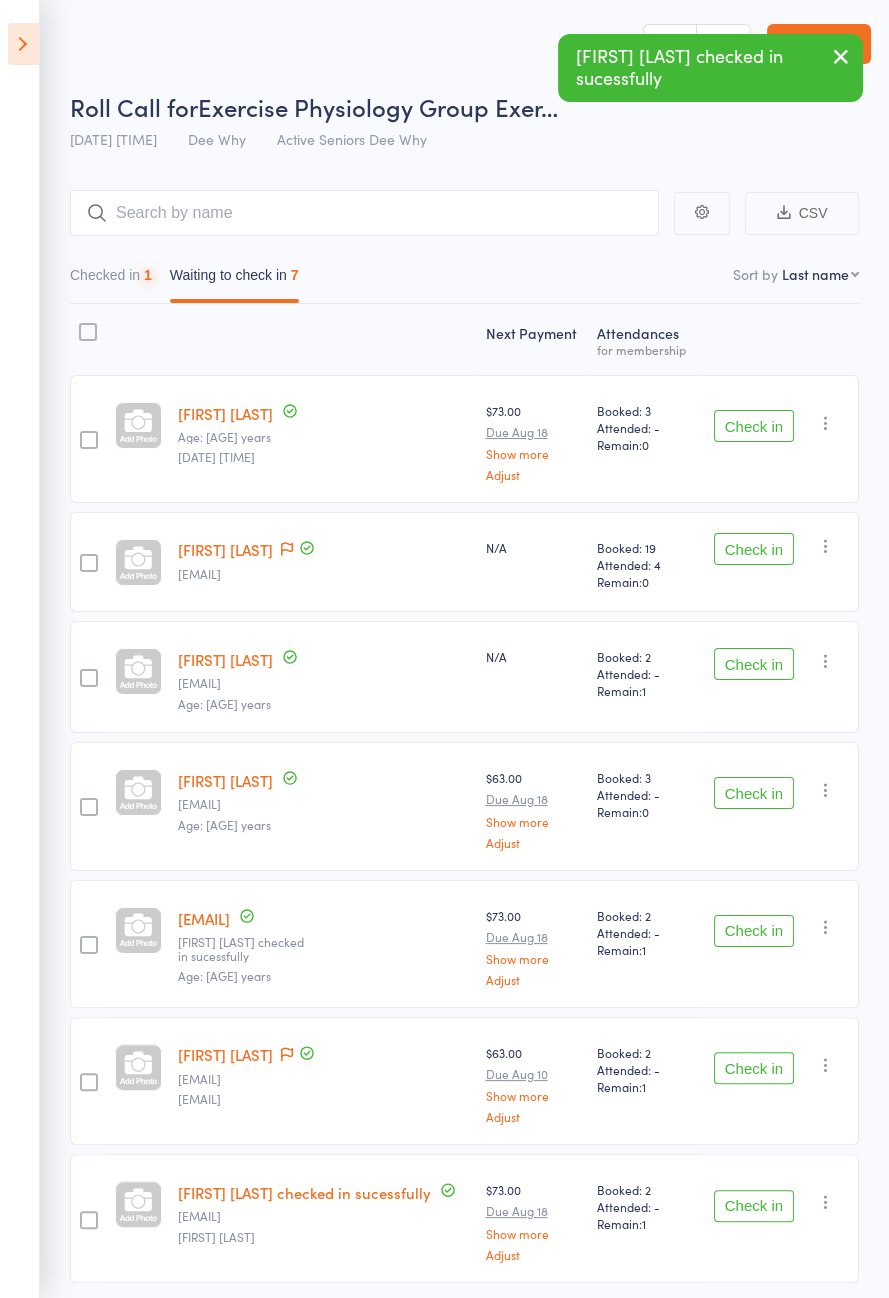 click on "Check in" at bounding box center [754, 426] 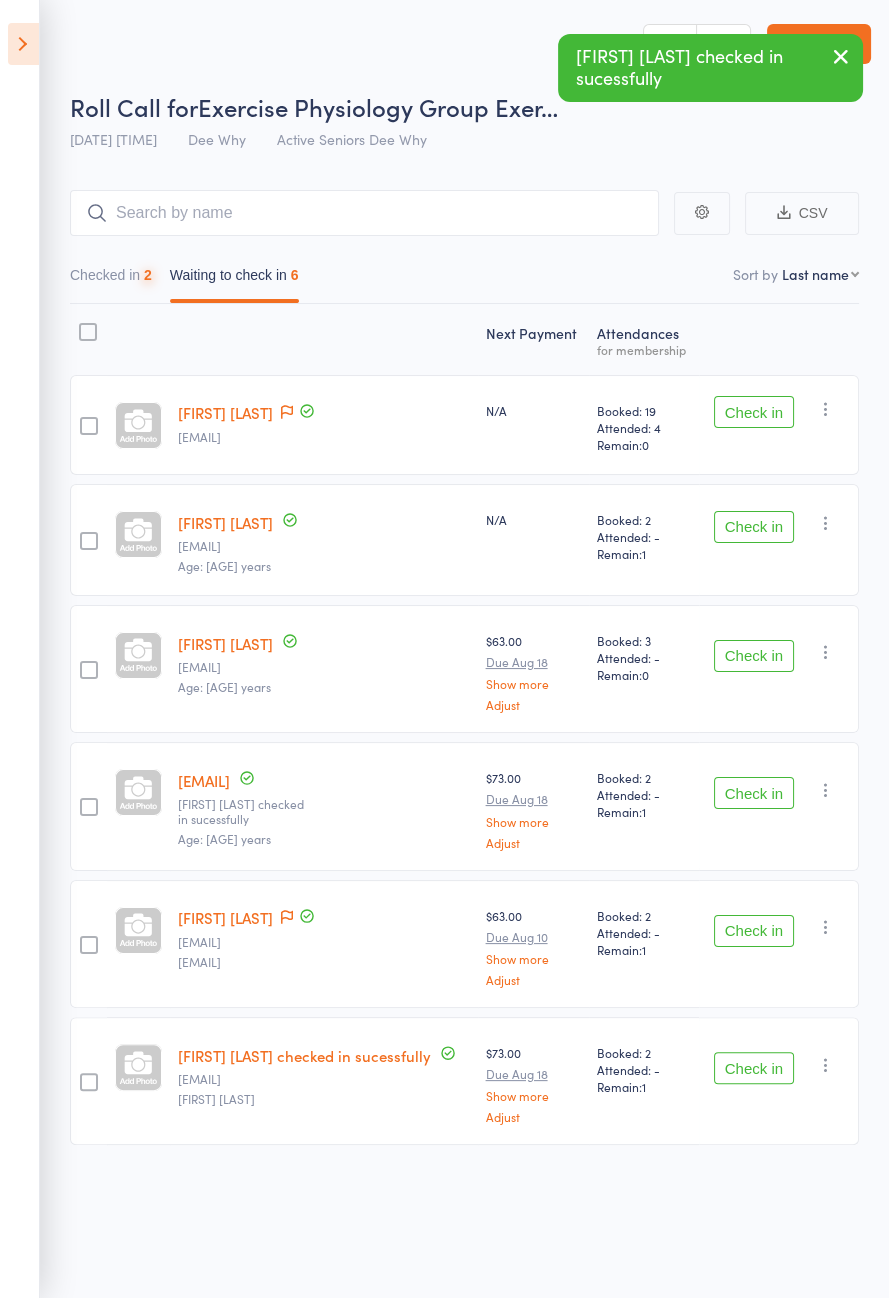 click on "Check in" at bounding box center (754, 412) 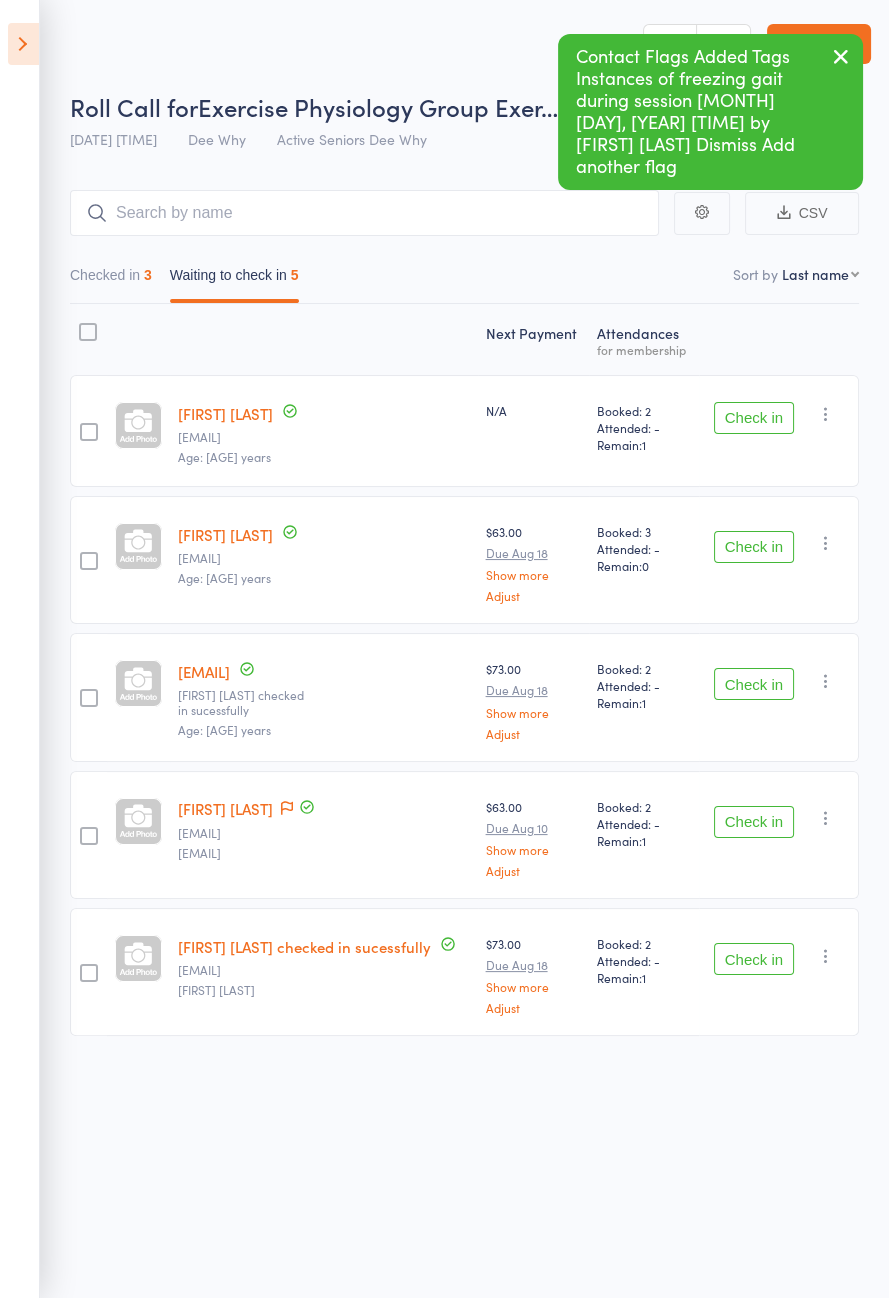 click on "Check in" at bounding box center (754, 418) 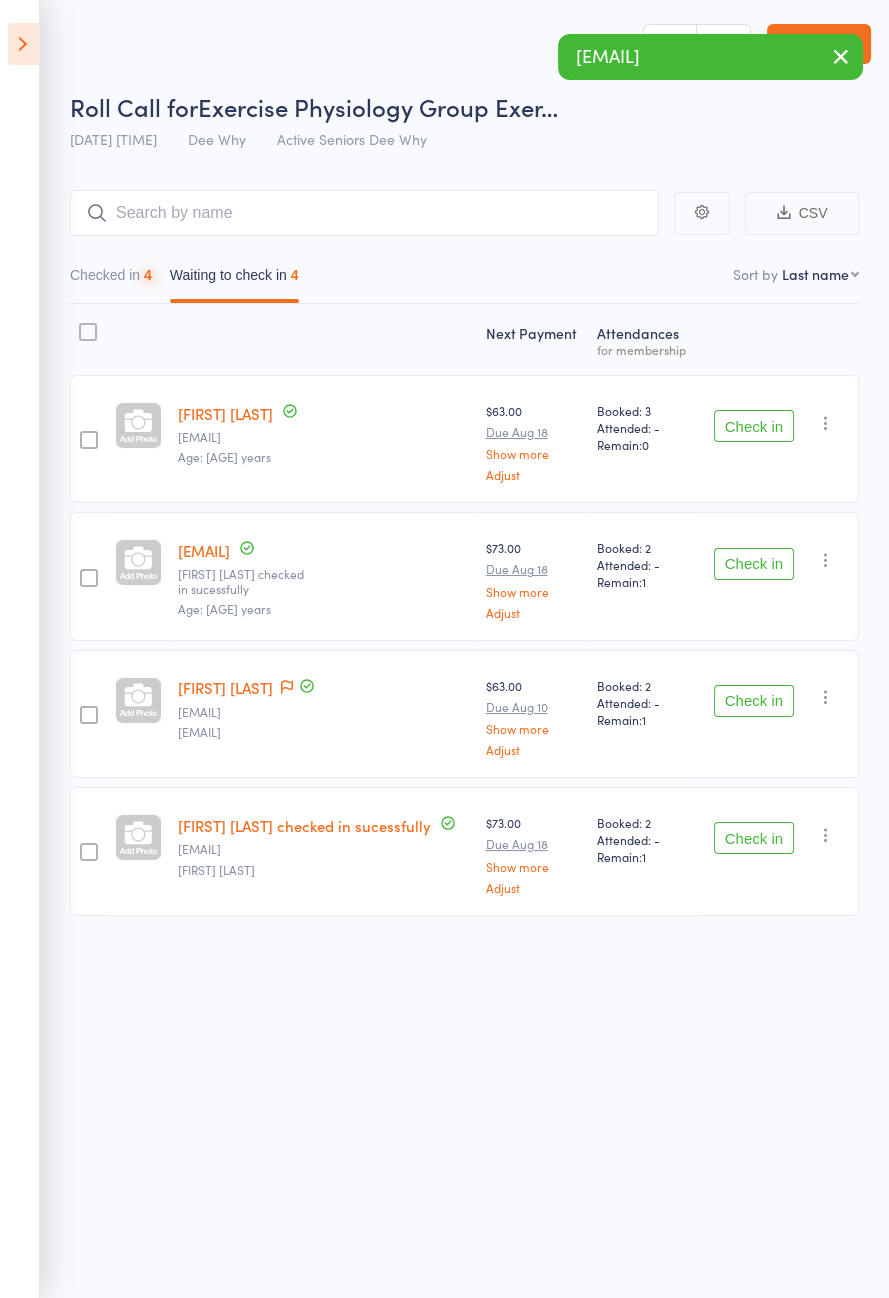 click on "Check in" at bounding box center [754, 426] 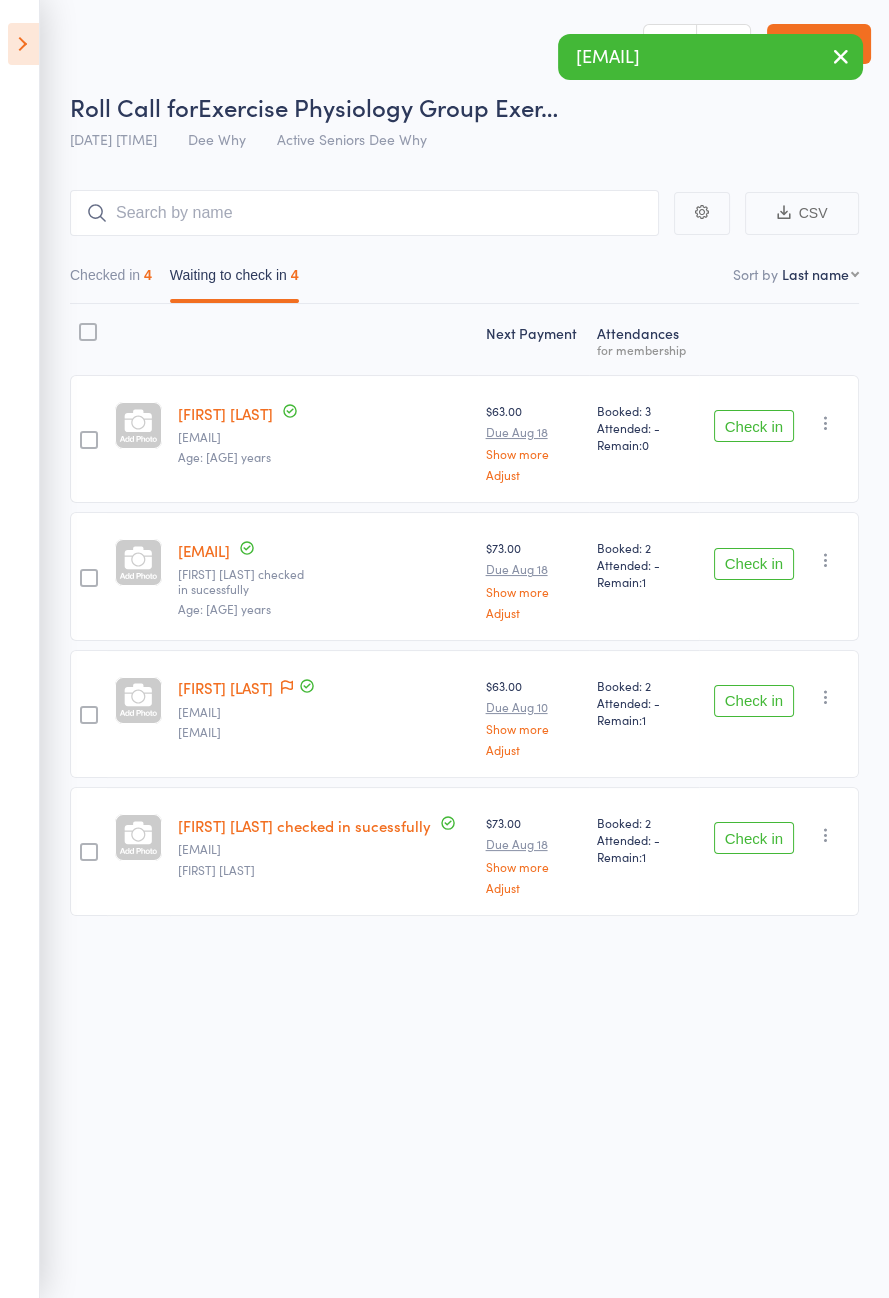 click on "Check in" at bounding box center [754, 426] 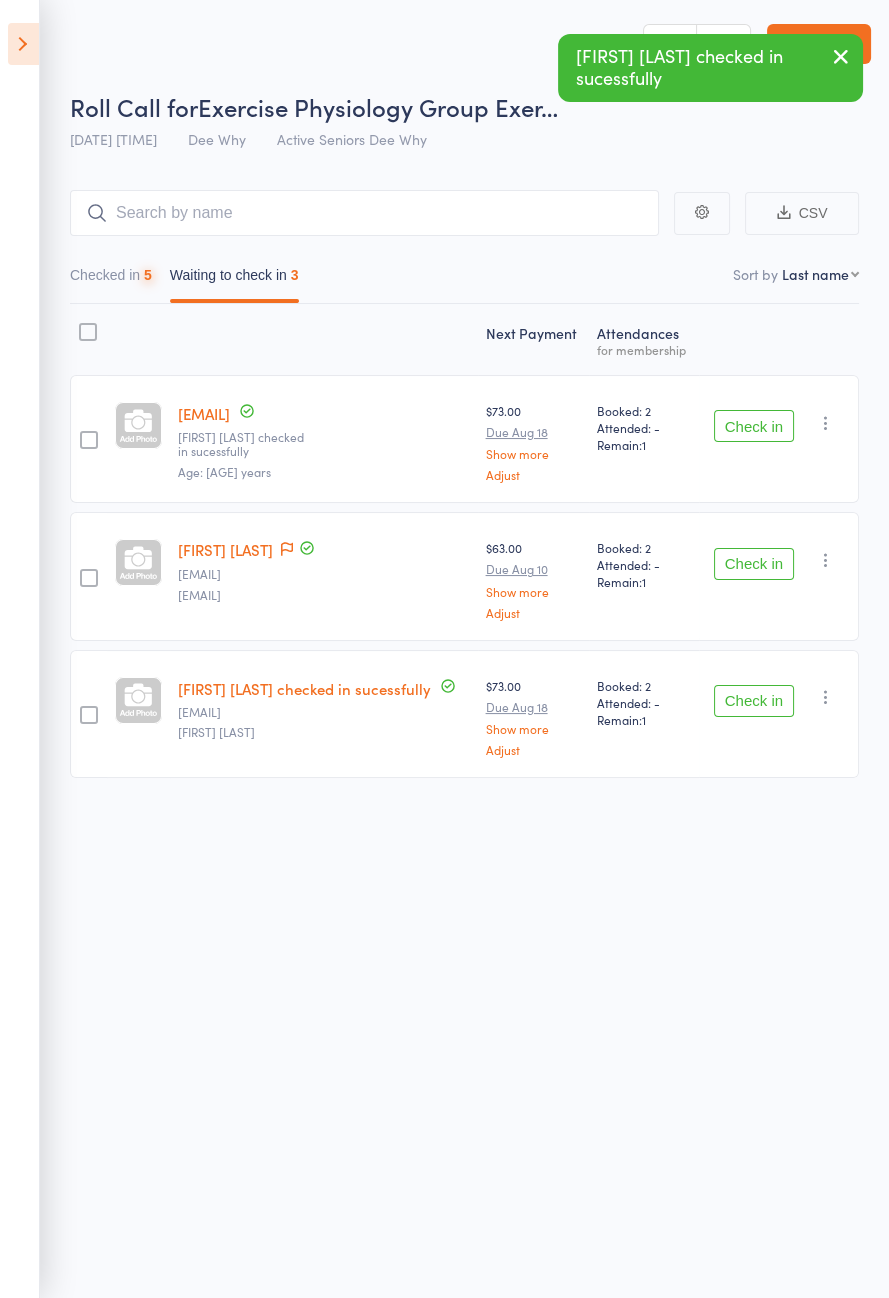 click on "Check in" at bounding box center [754, 426] 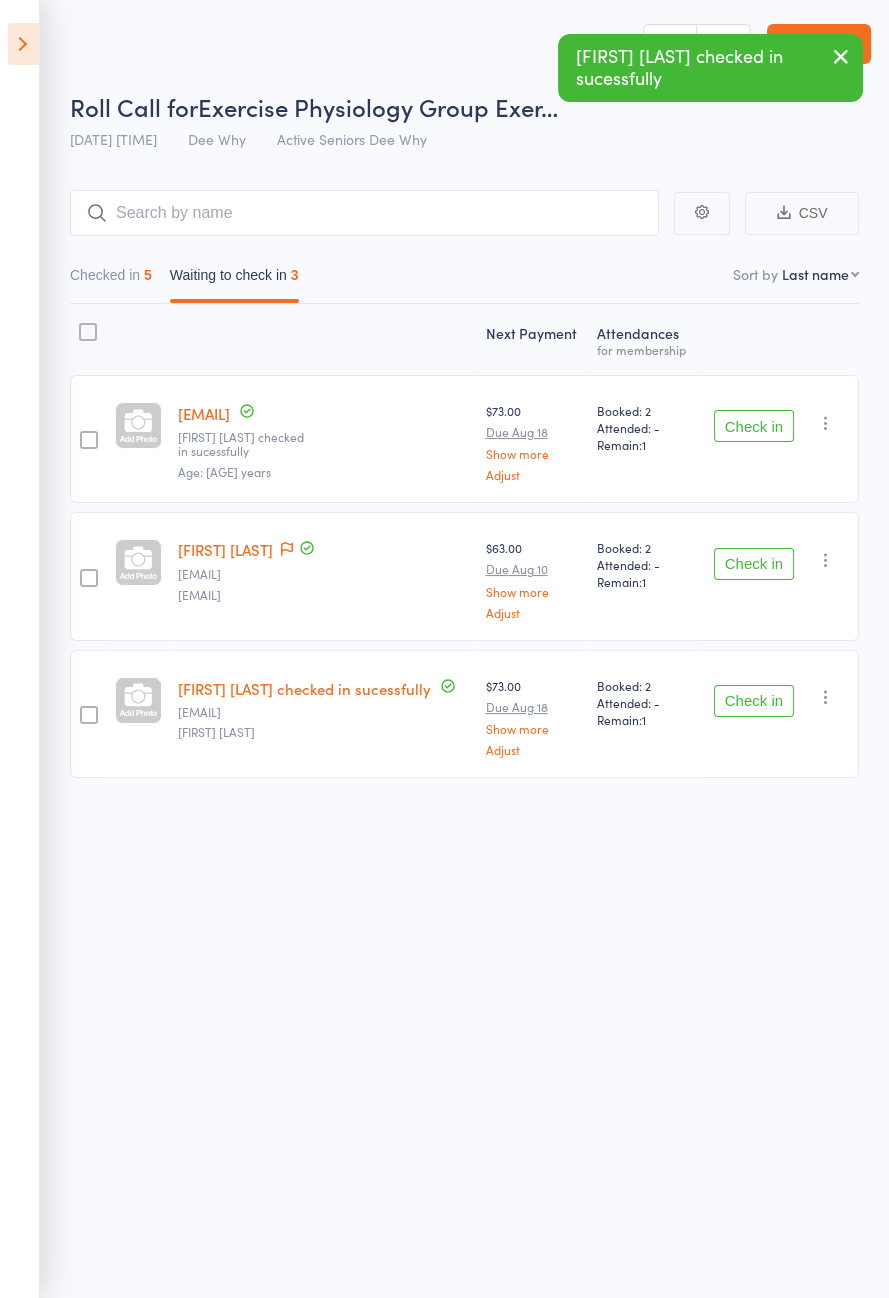 click on "Check in" at bounding box center [754, 426] 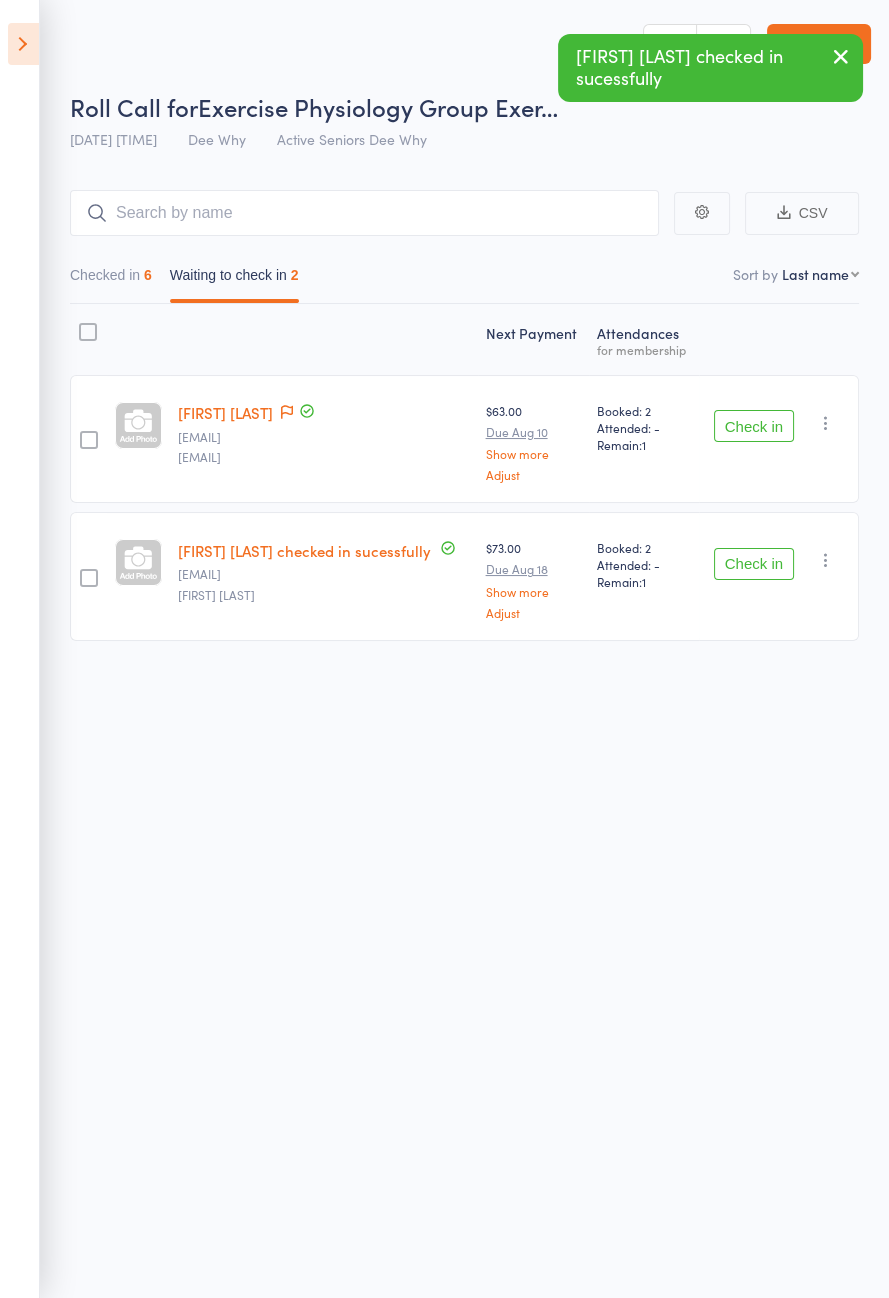 click on "Check in" at bounding box center (754, 426) 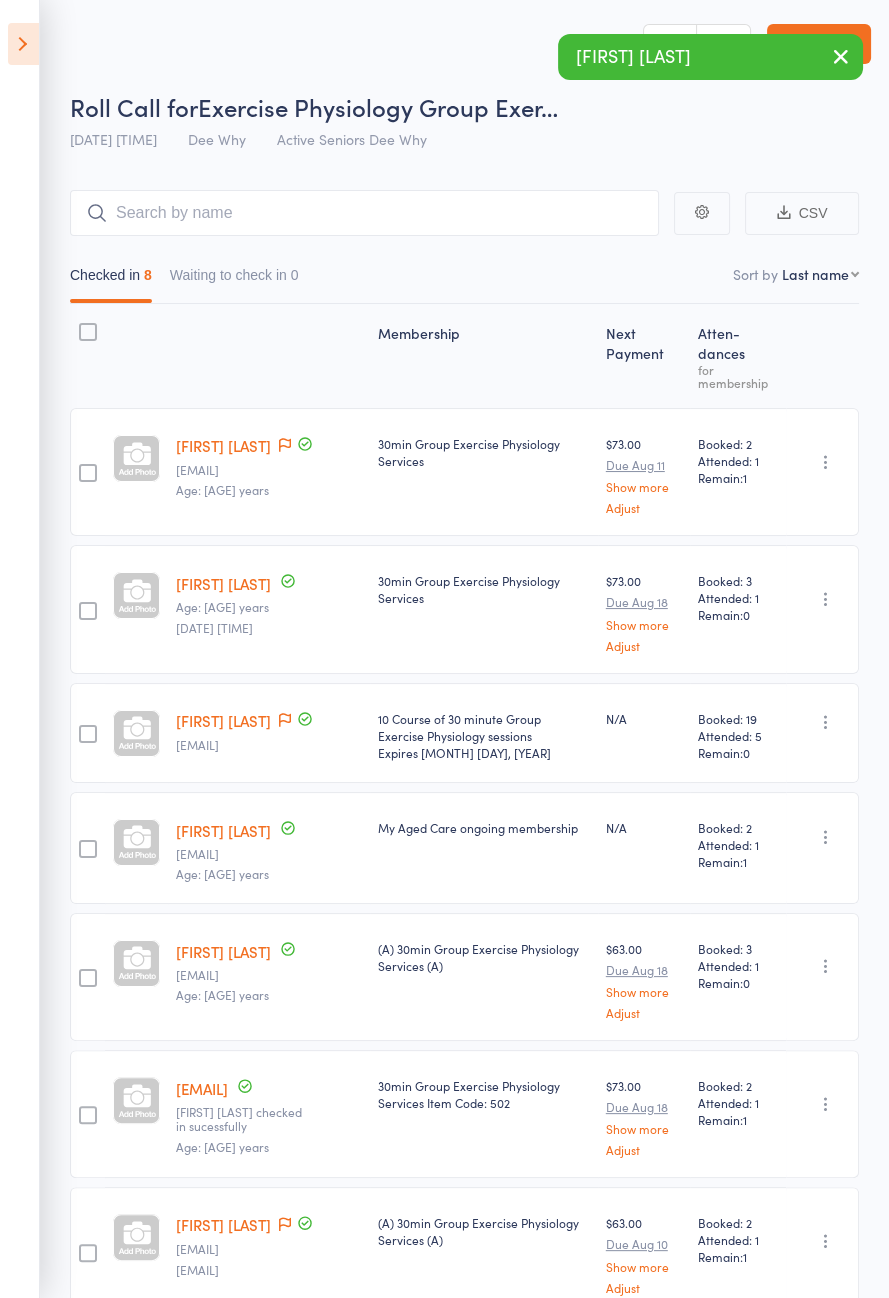 click at bounding box center [23, 44] 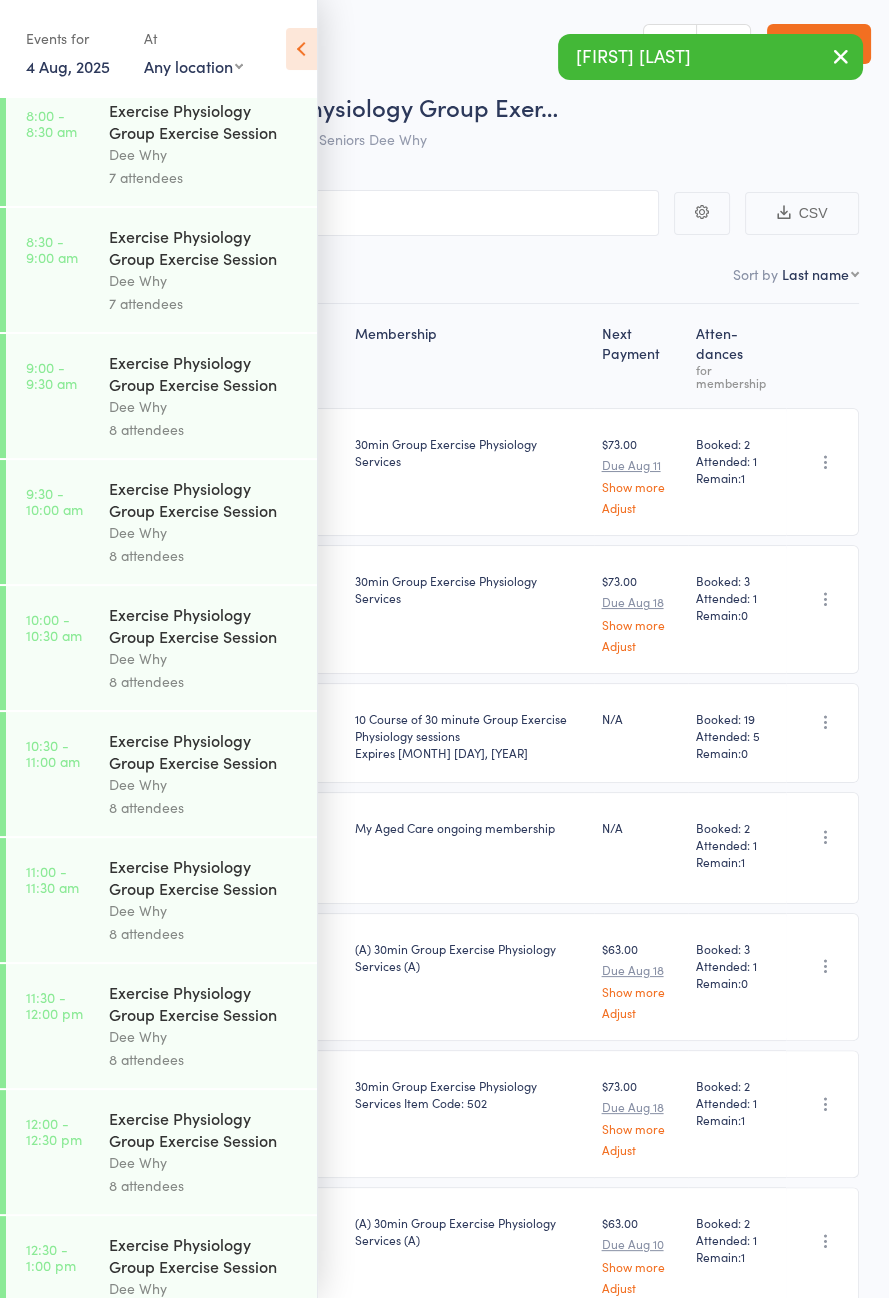 scroll, scrollTop: 1148, scrollLeft: 0, axis: vertical 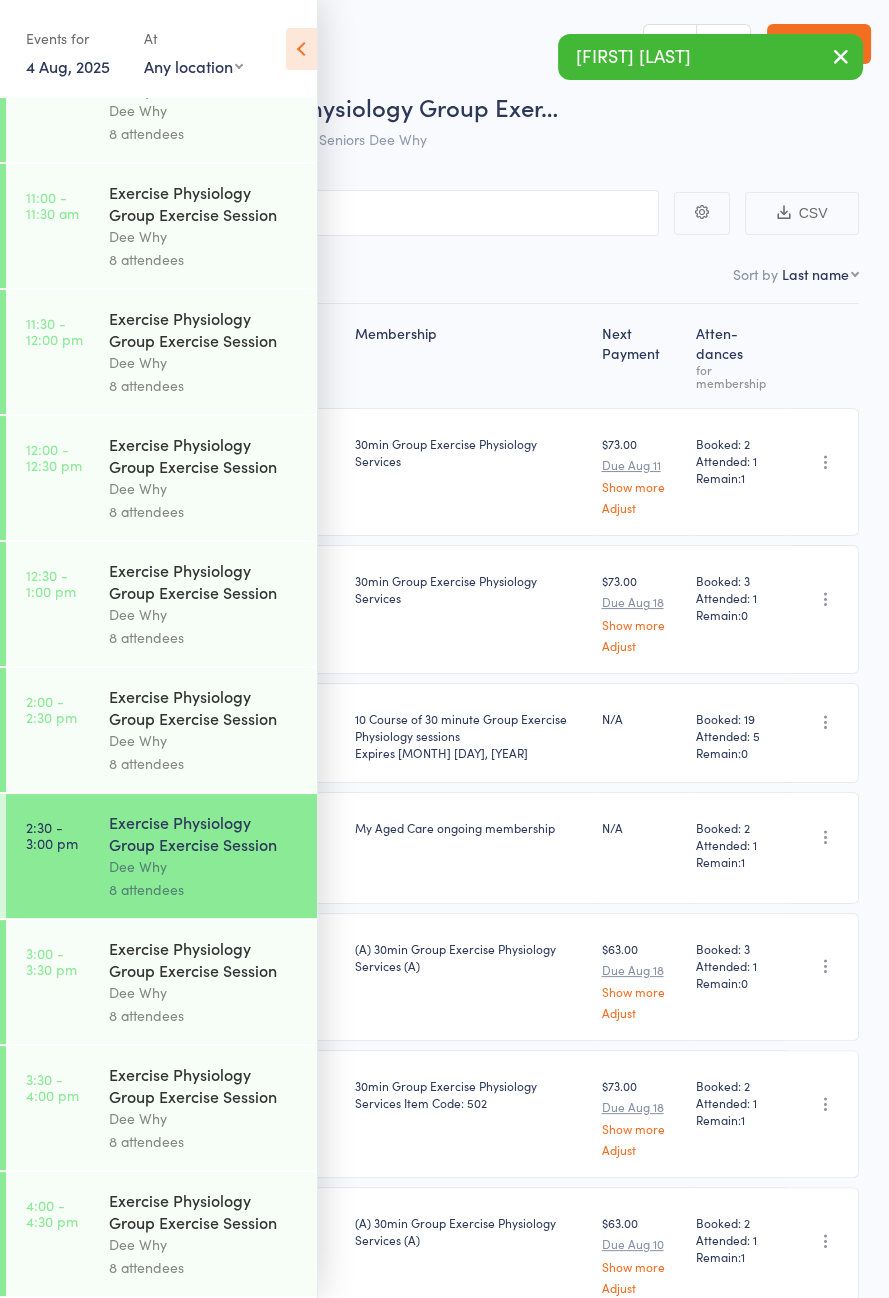 click on "[EMAIL]" at bounding box center (51, 961) 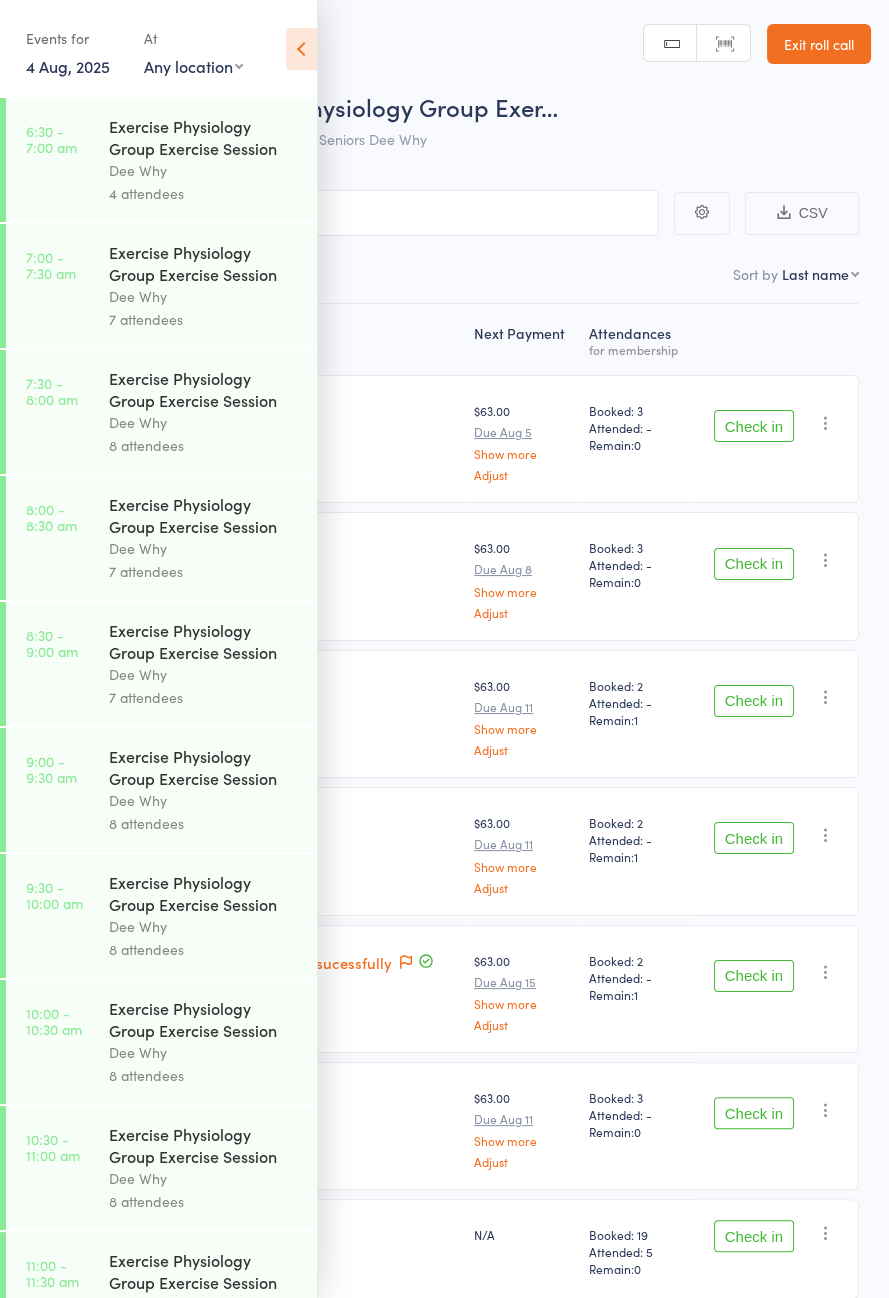 click at bounding box center [301, 49] 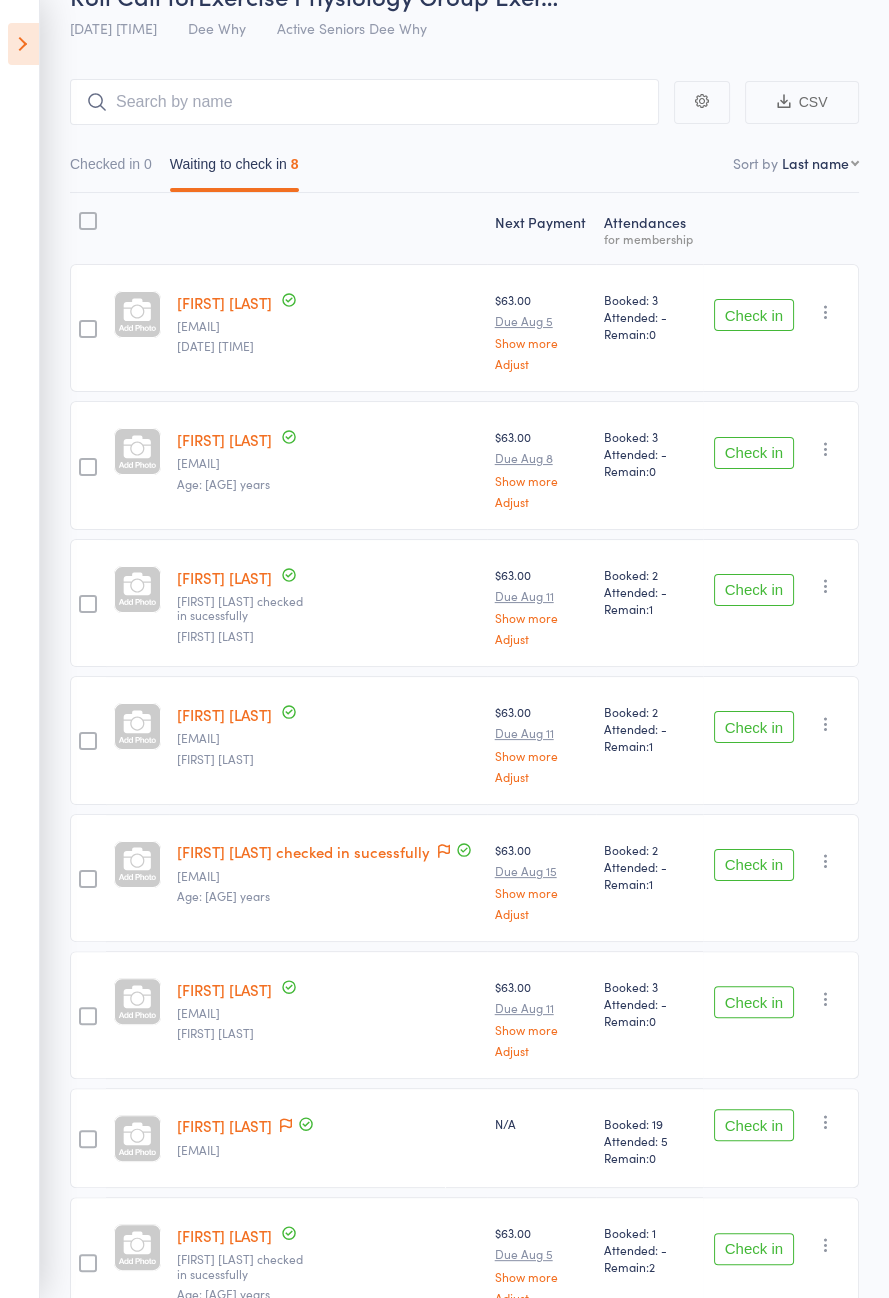 scroll, scrollTop: 0, scrollLeft: 0, axis: both 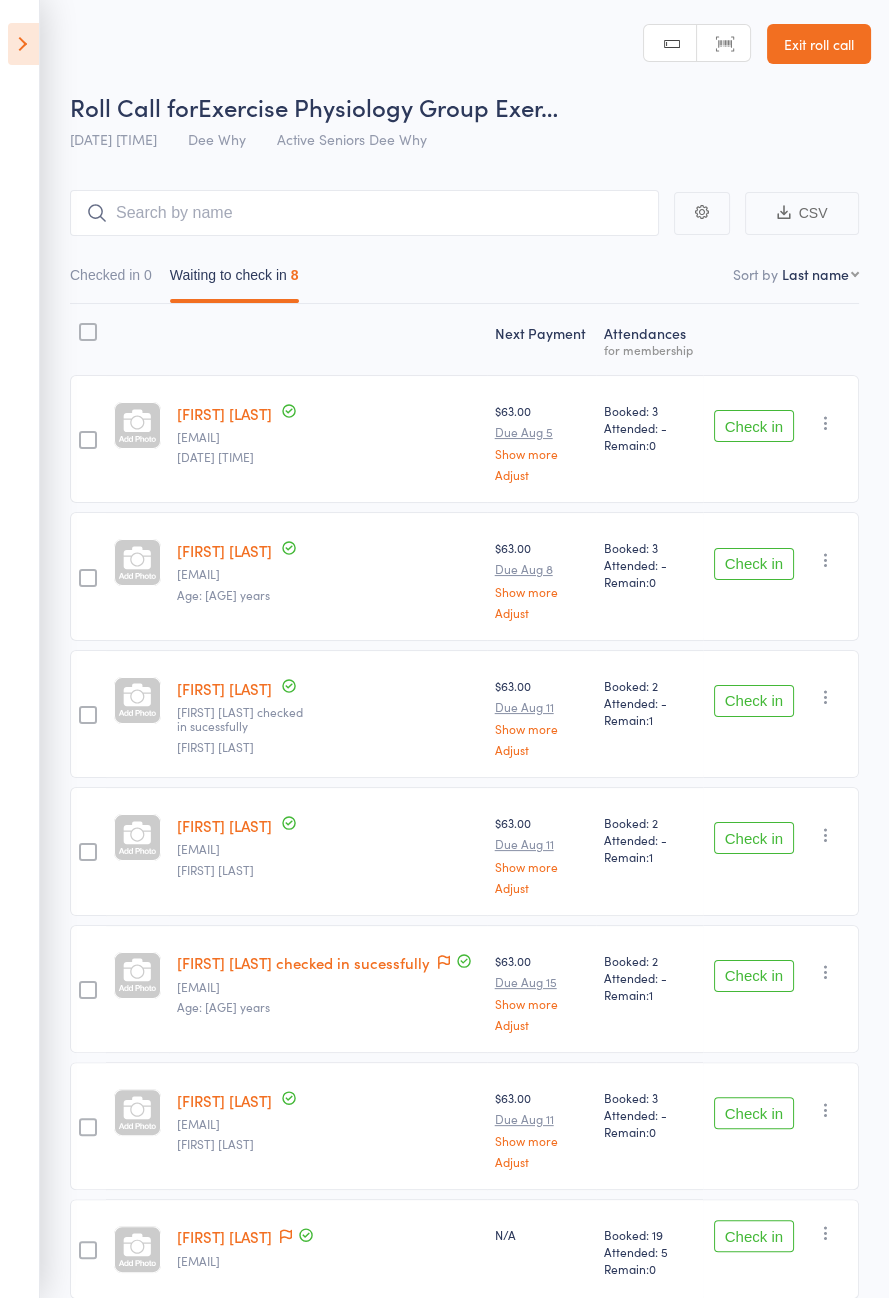 click at bounding box center (23, 44) 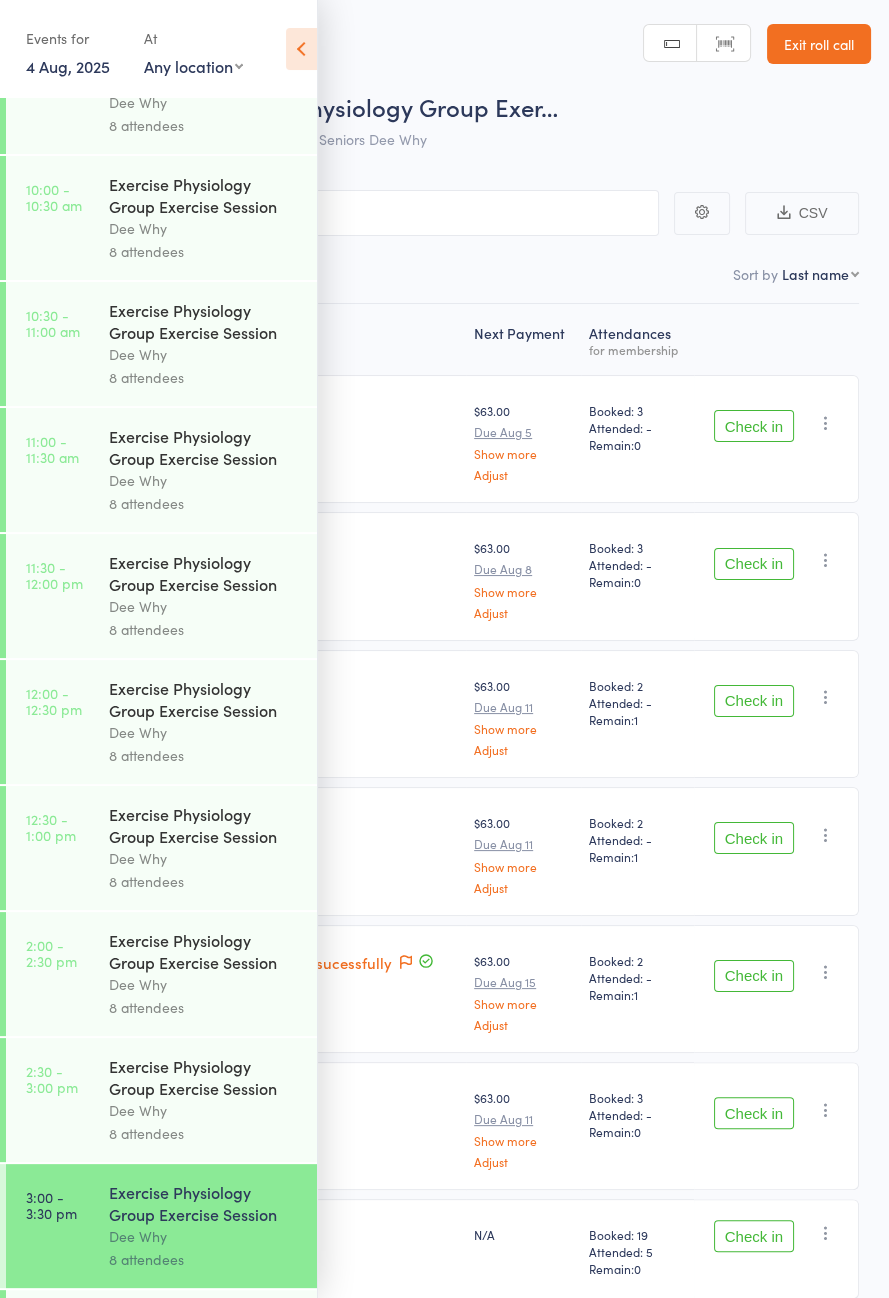 scroll, scrollTop: 1148, scrollLeft: 0, axis: vertical 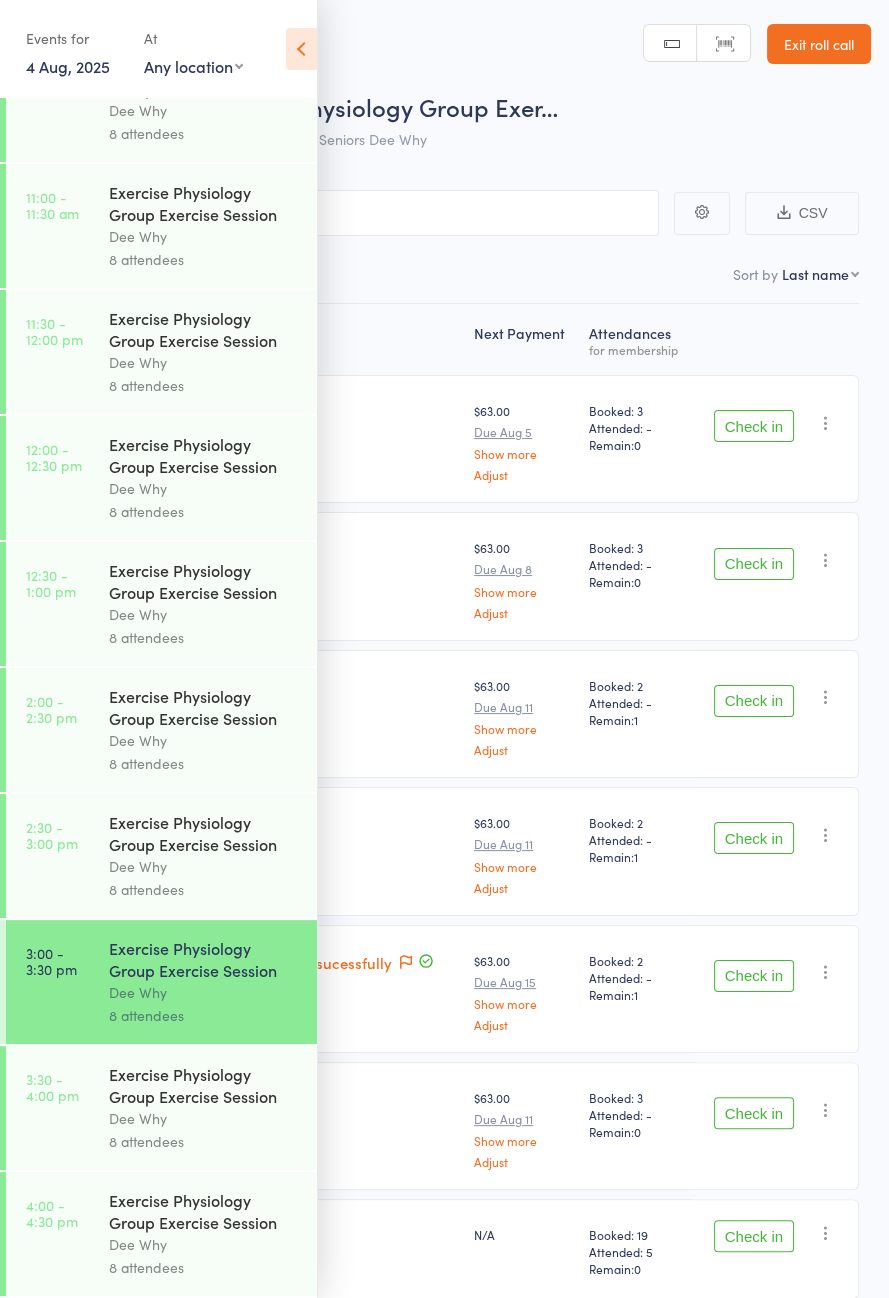 click at bounding box center [301, 49] 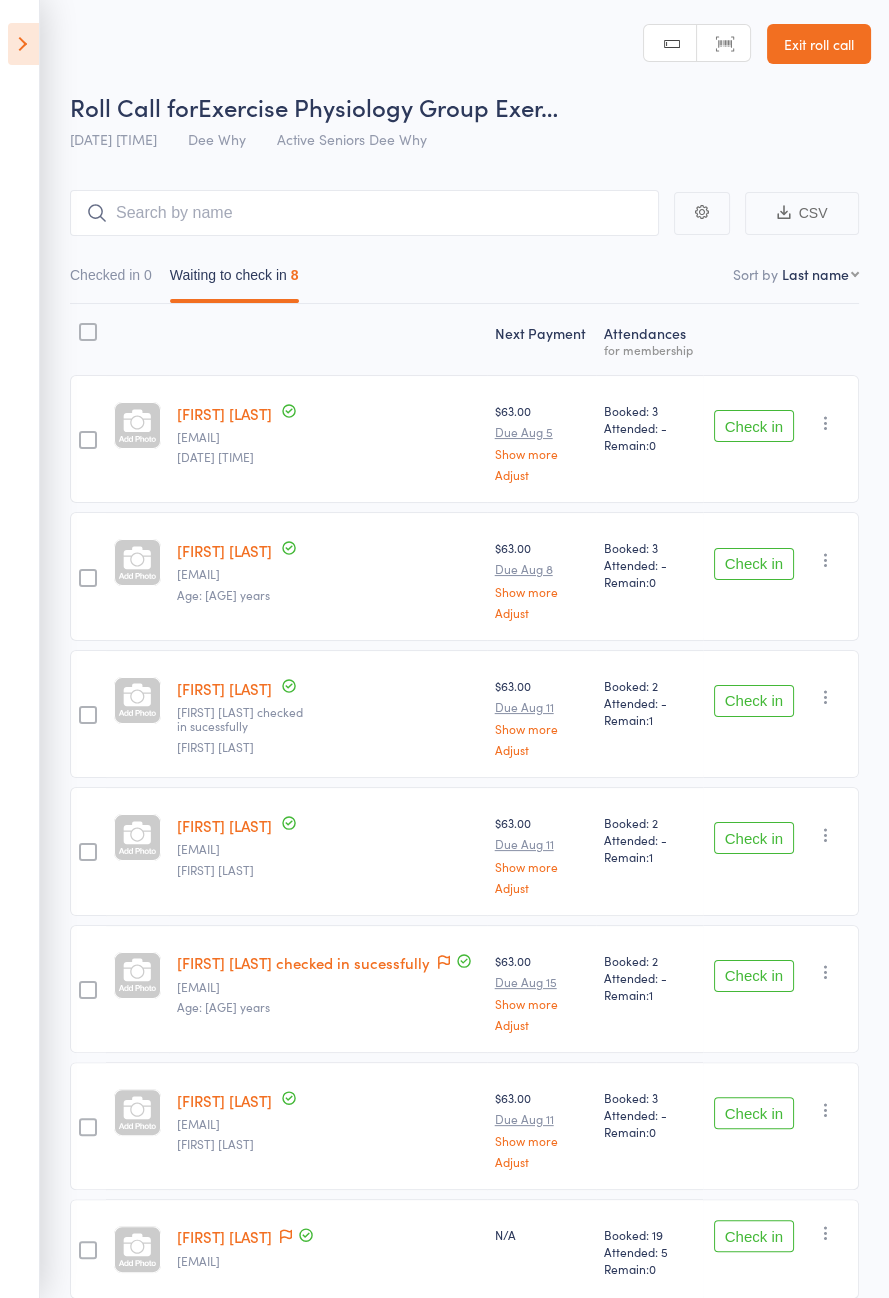 click on "Check in" at bounding box center (754, 426) 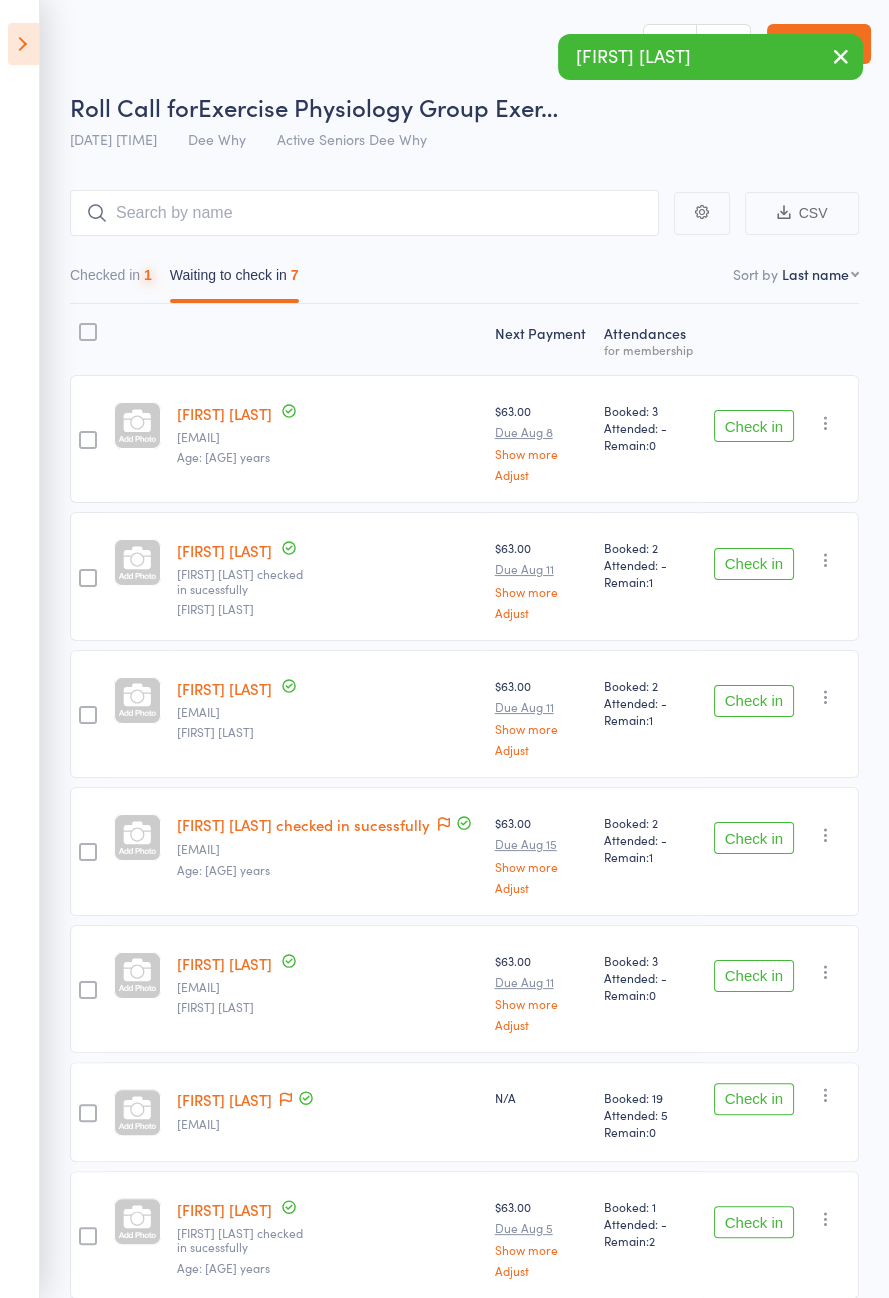 click on "Check in Check in Send message Add Note Add Task Add Flag Remove Mark absent" at bounding box center (781, 439) 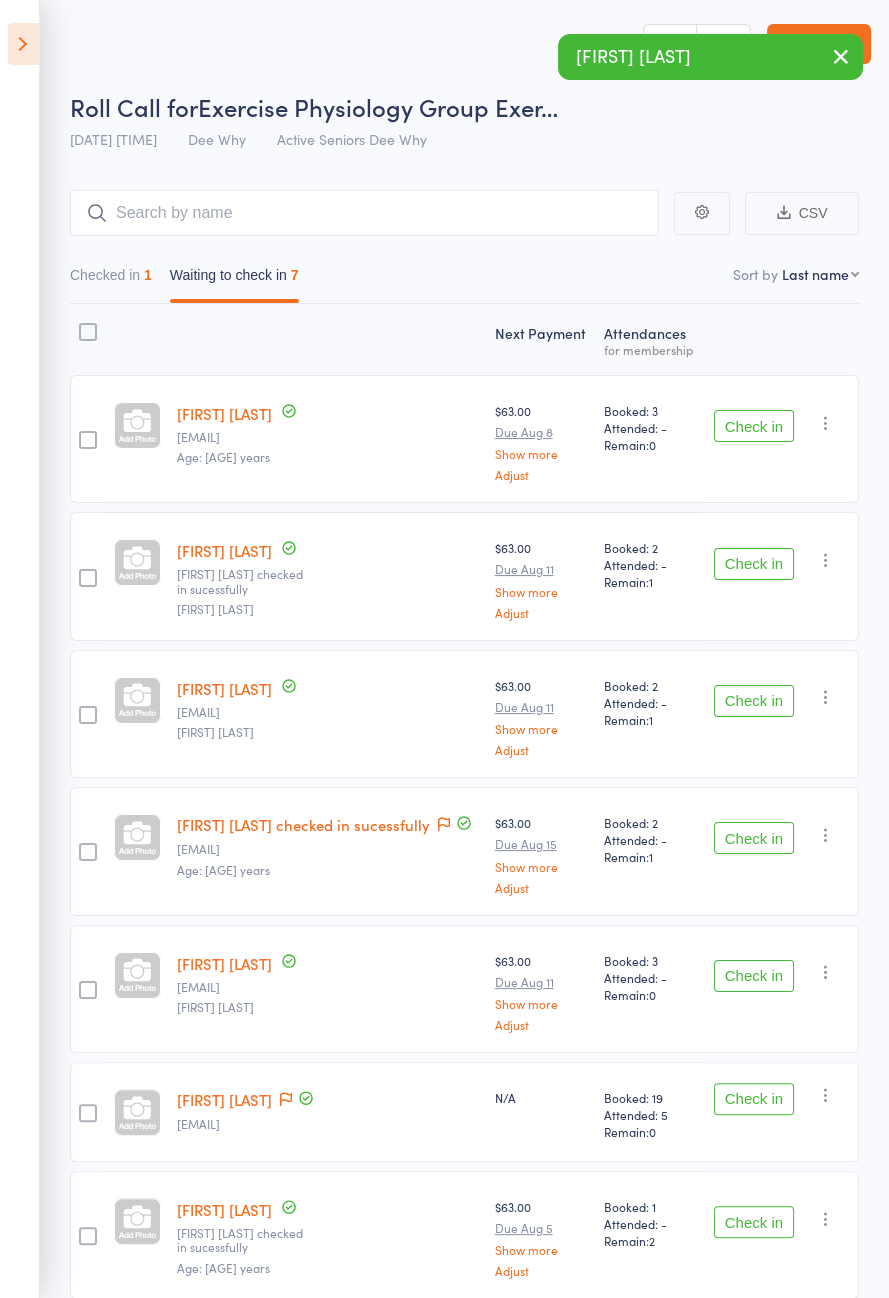 click 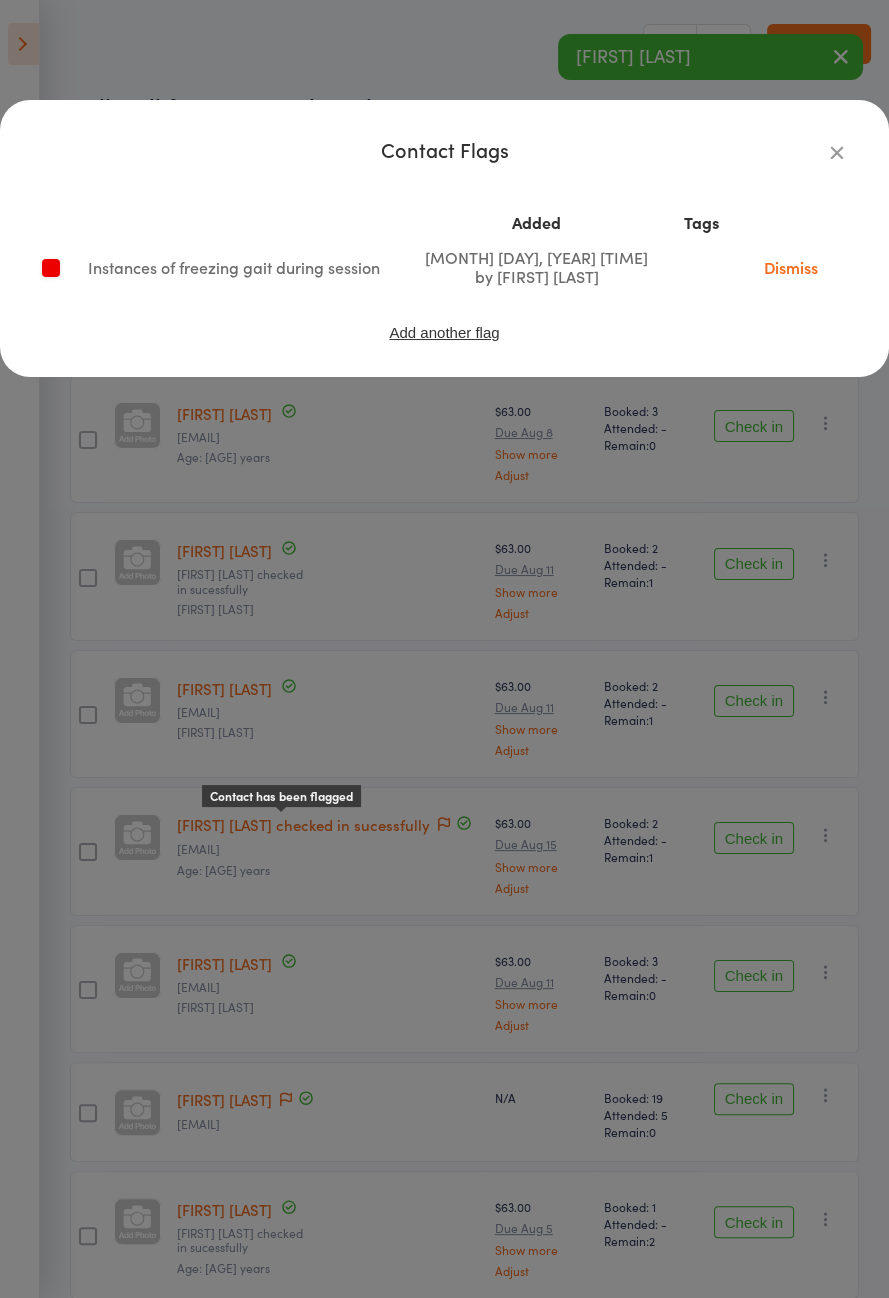 click on "Age: [AGE] years" at bounding box center [444, 649] 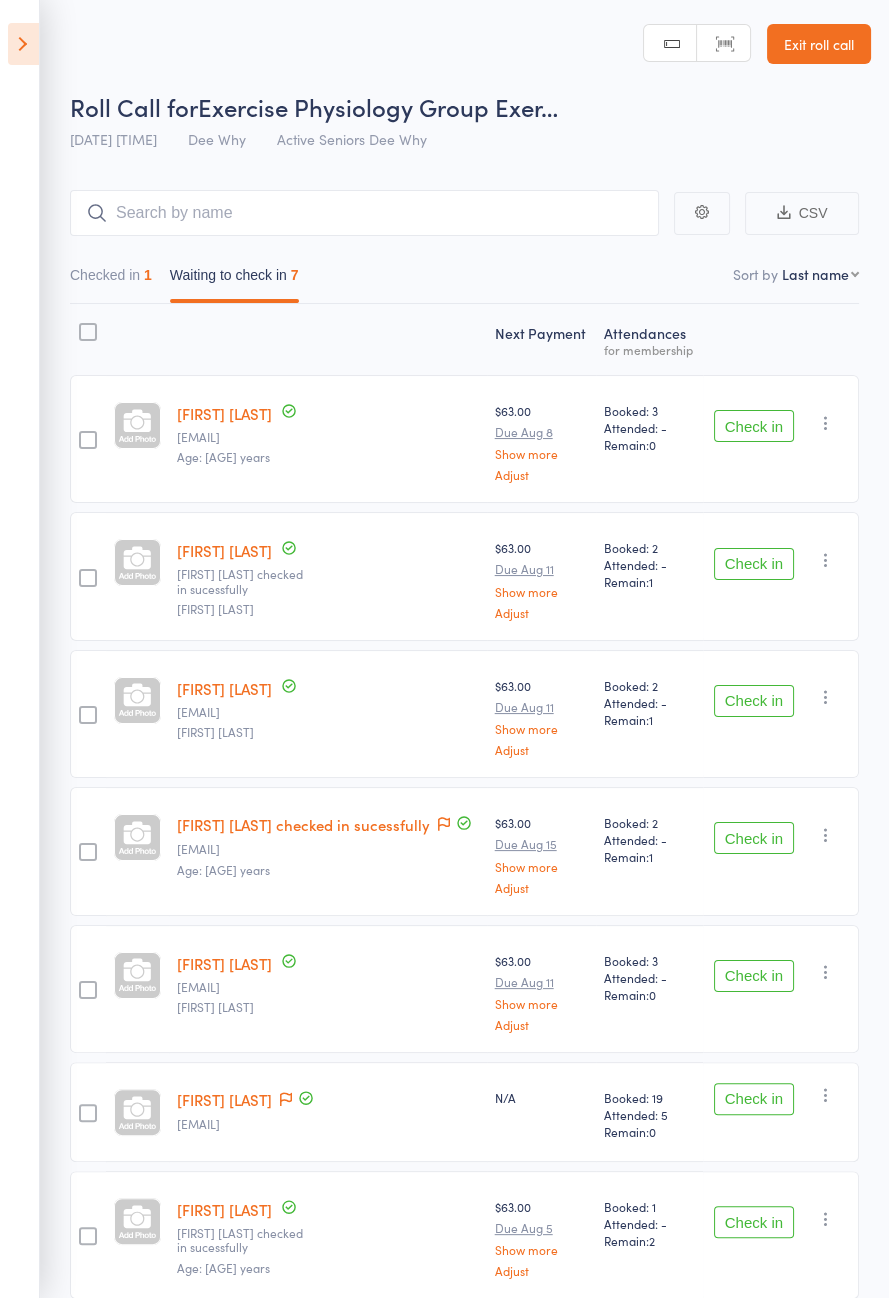 click 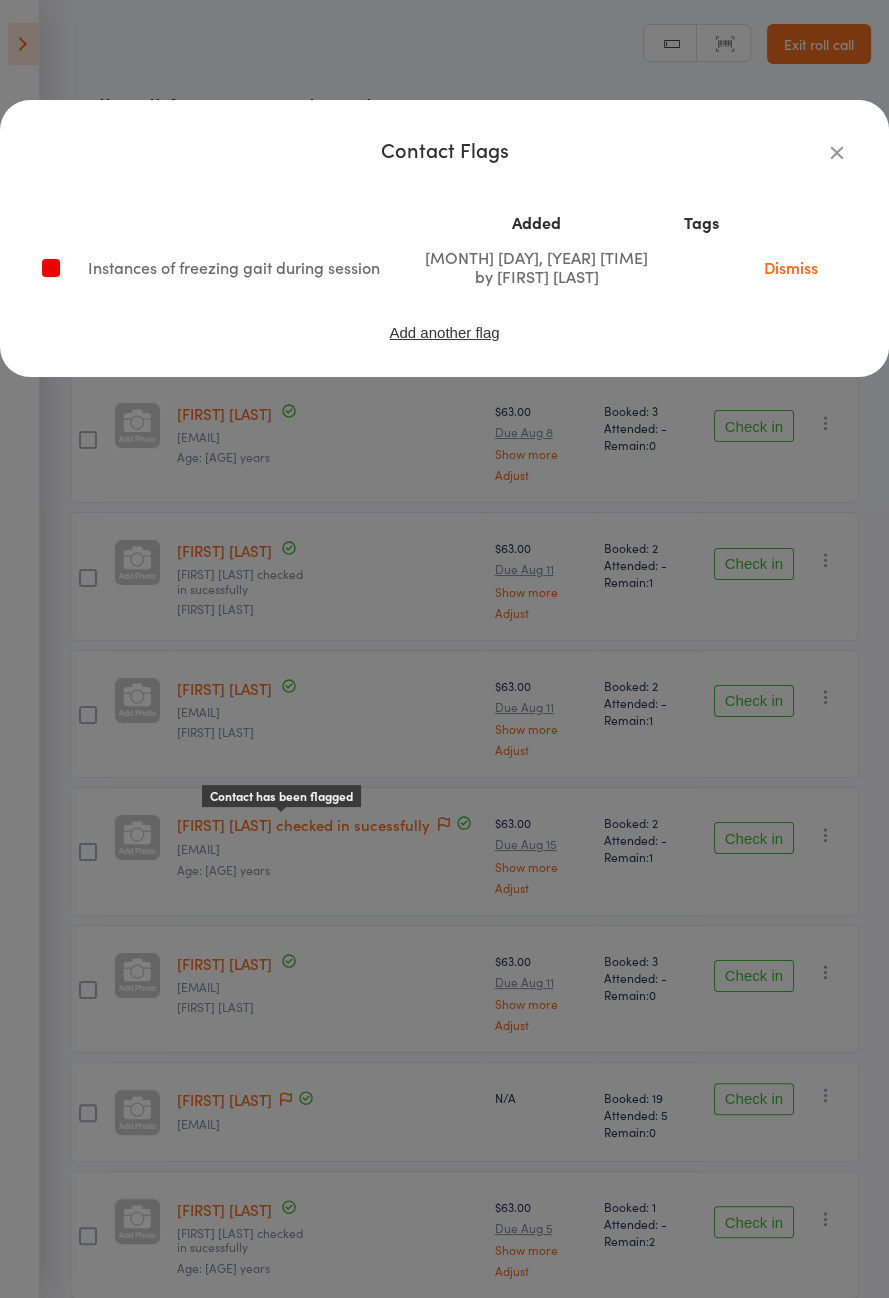 click on "Age: [AGE] years" at bounding box center [444, 649] 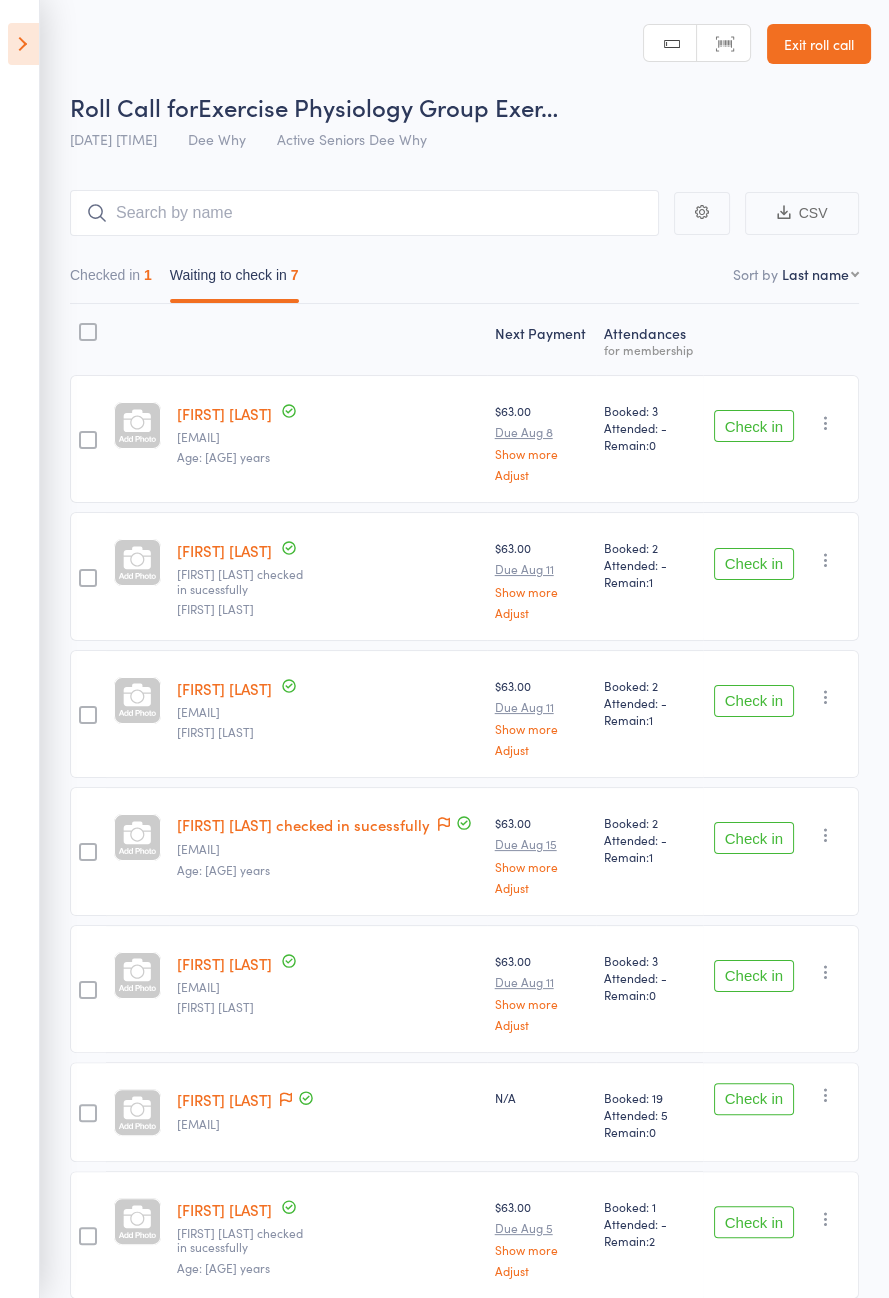 click on "Check in" at bounding box center [754, 976] 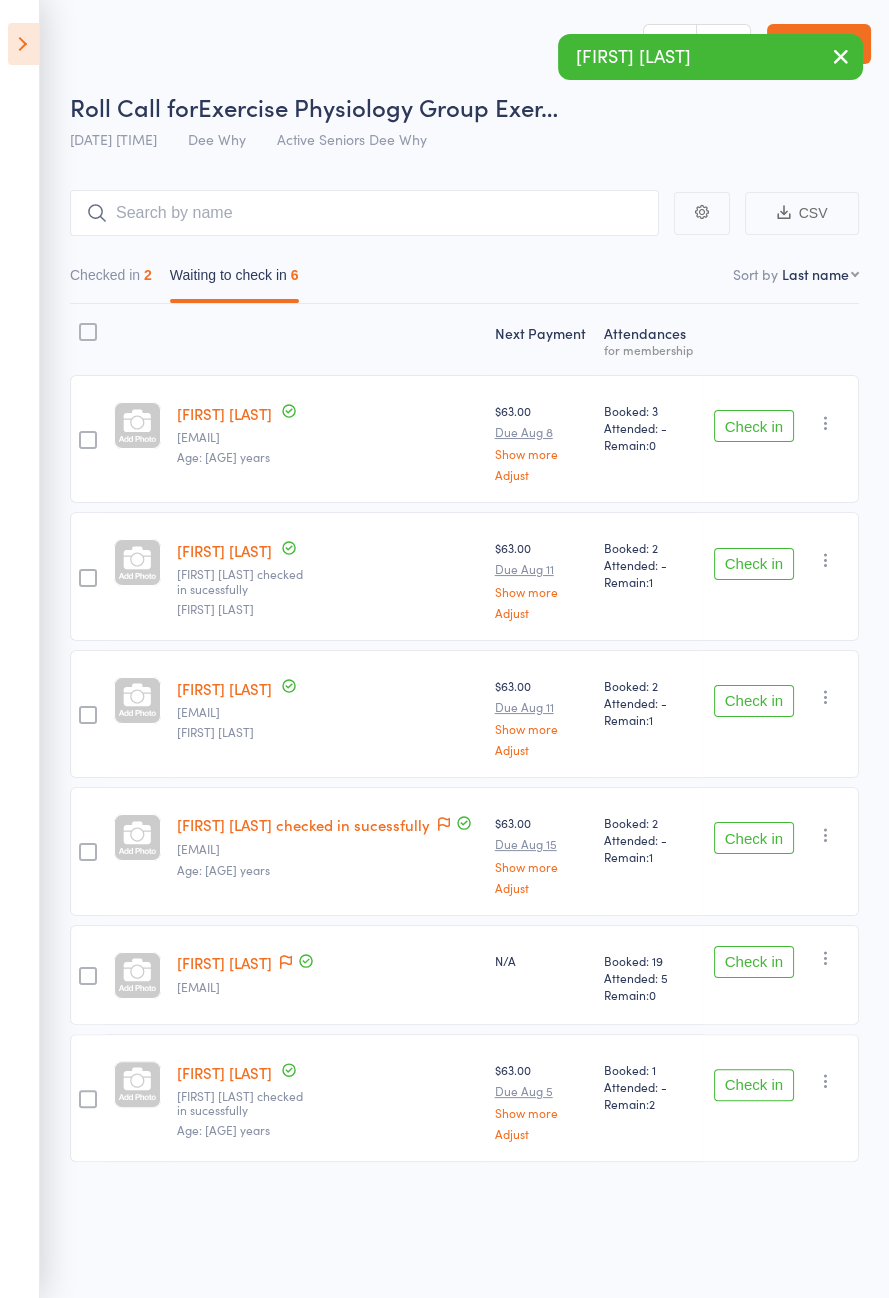 click on "Check in" at bounding box center (754, 1085) 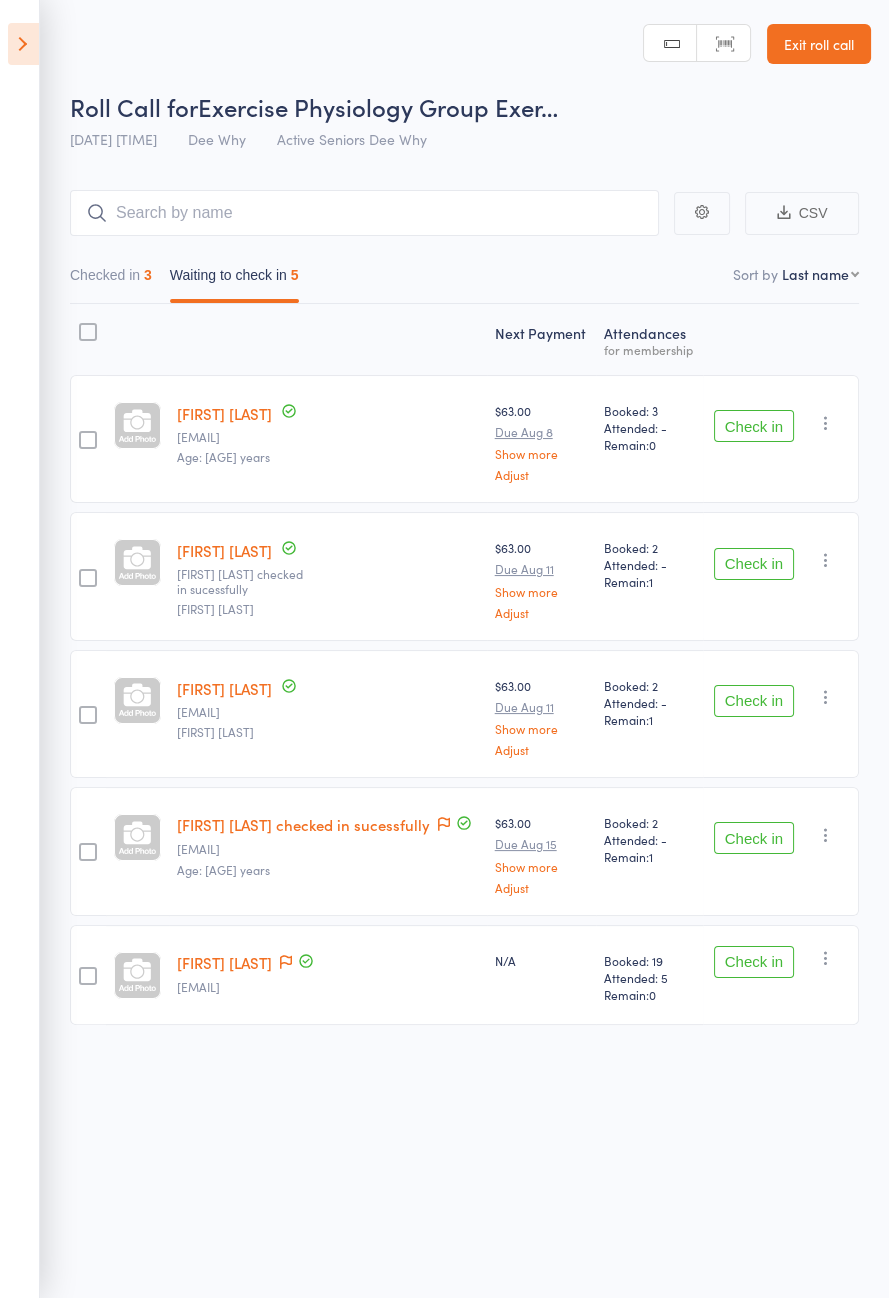 click on "Check in" at bounding box center (754, 962) 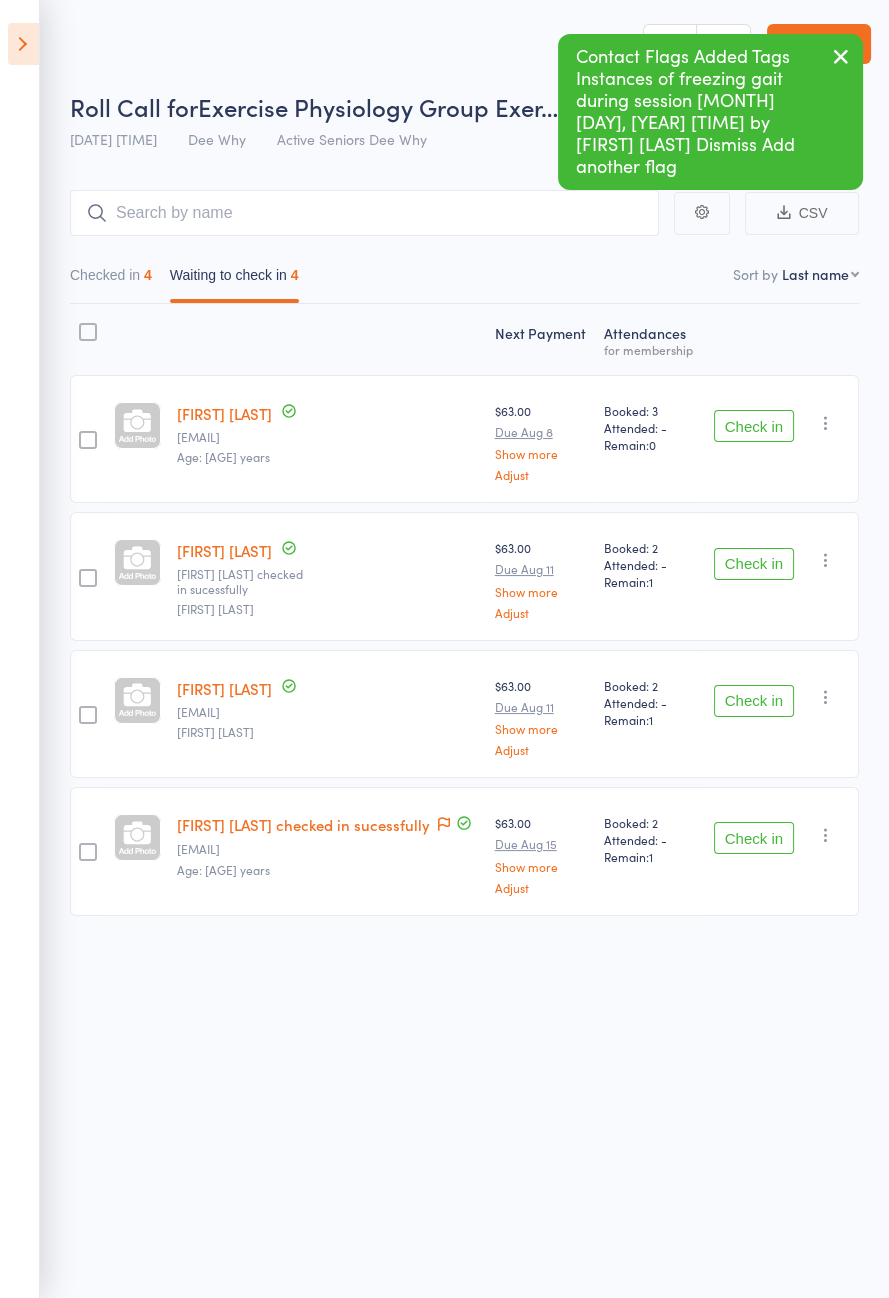 click on "Check in" at bounding box center [754, 564] 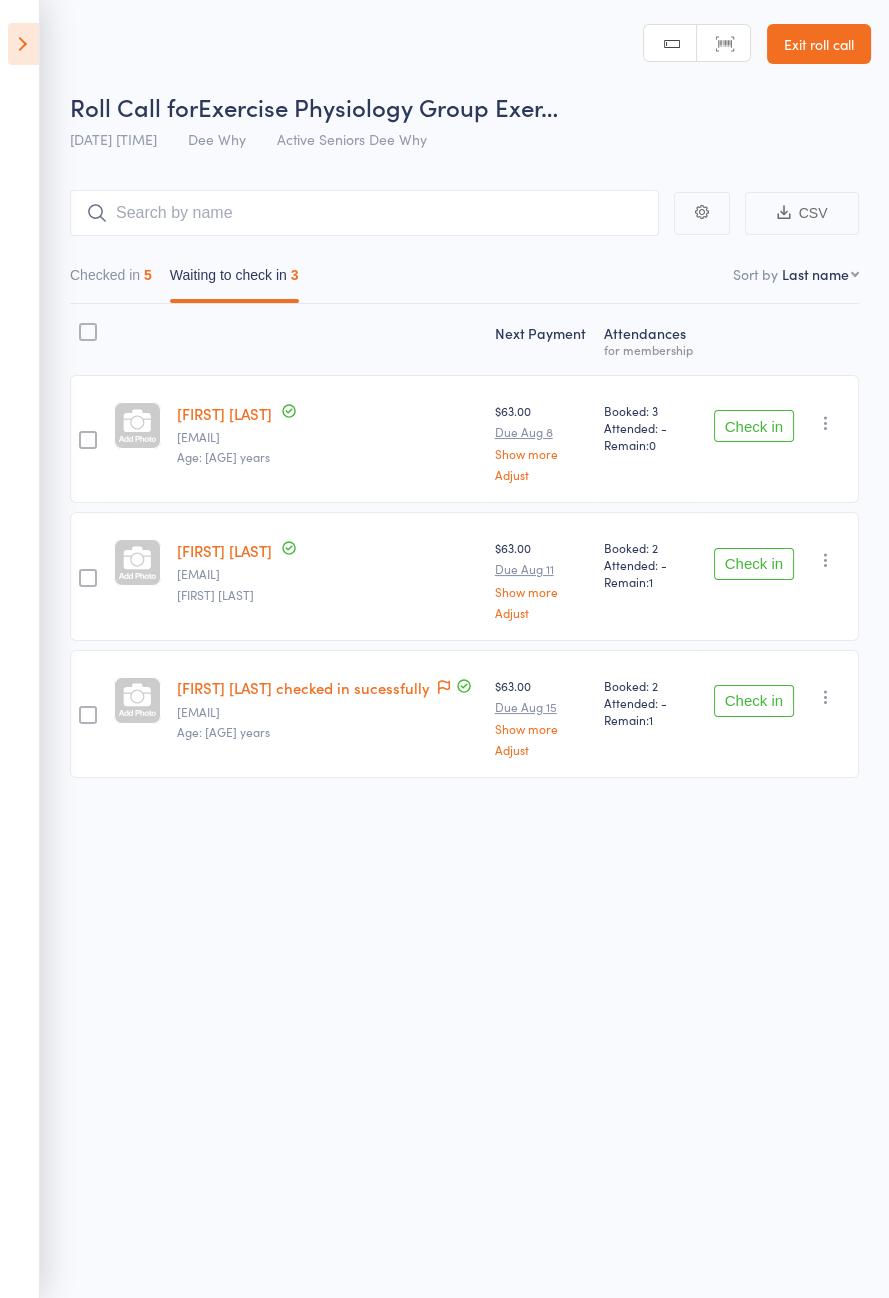 click on "Check in" at bounding box center [754, 426] 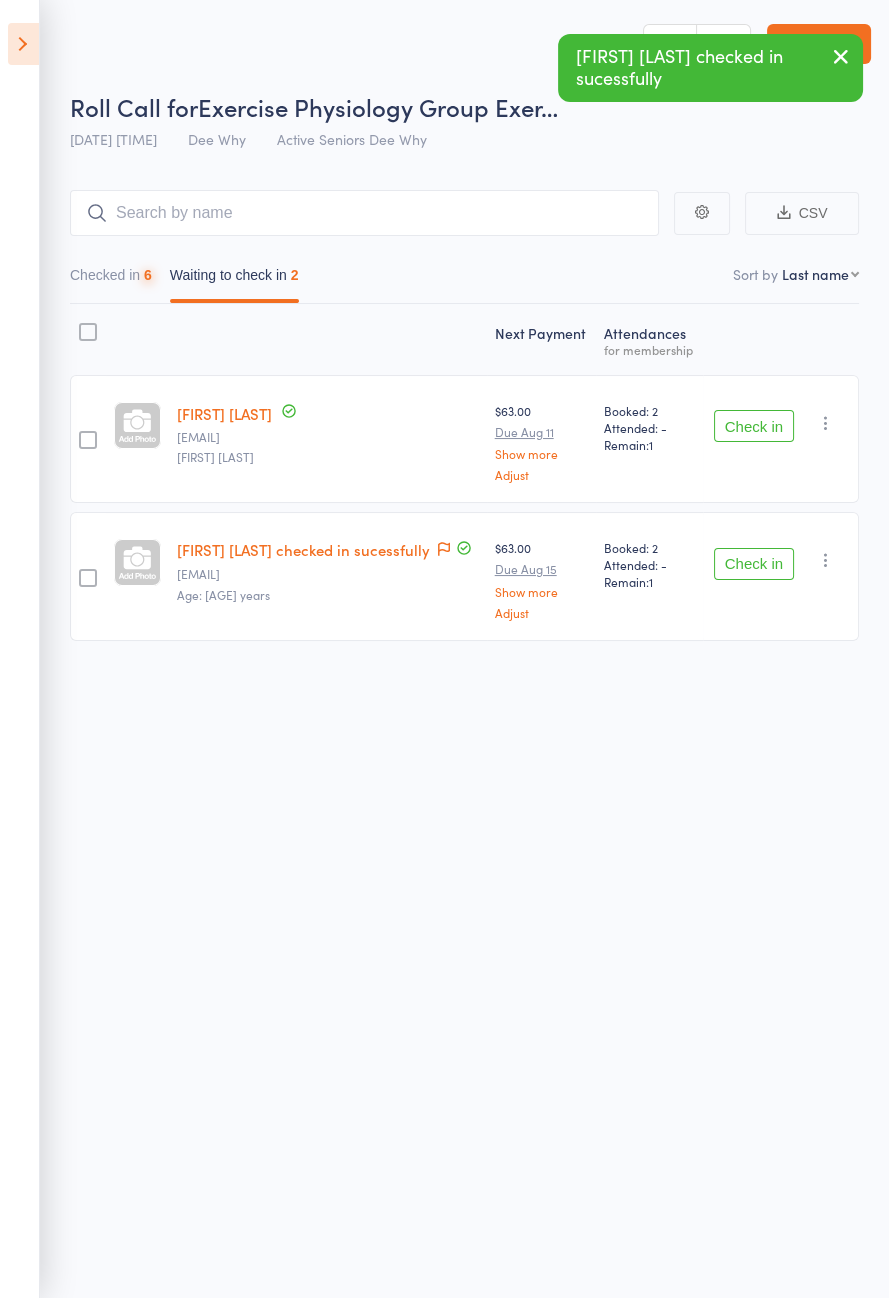 click on "Check in" at bounding box center [754, 426] 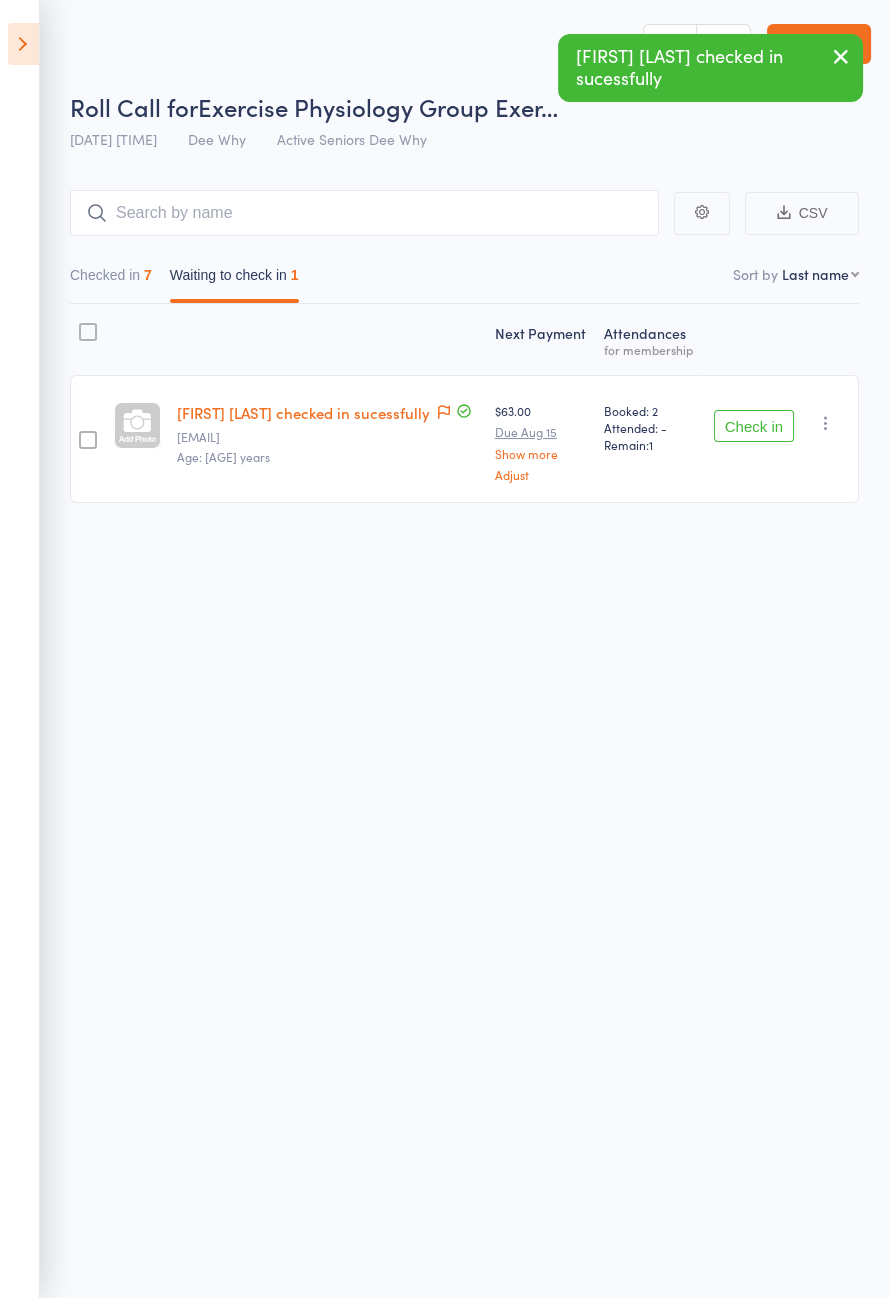 click on "Check in" at bounding box center [754, 426] 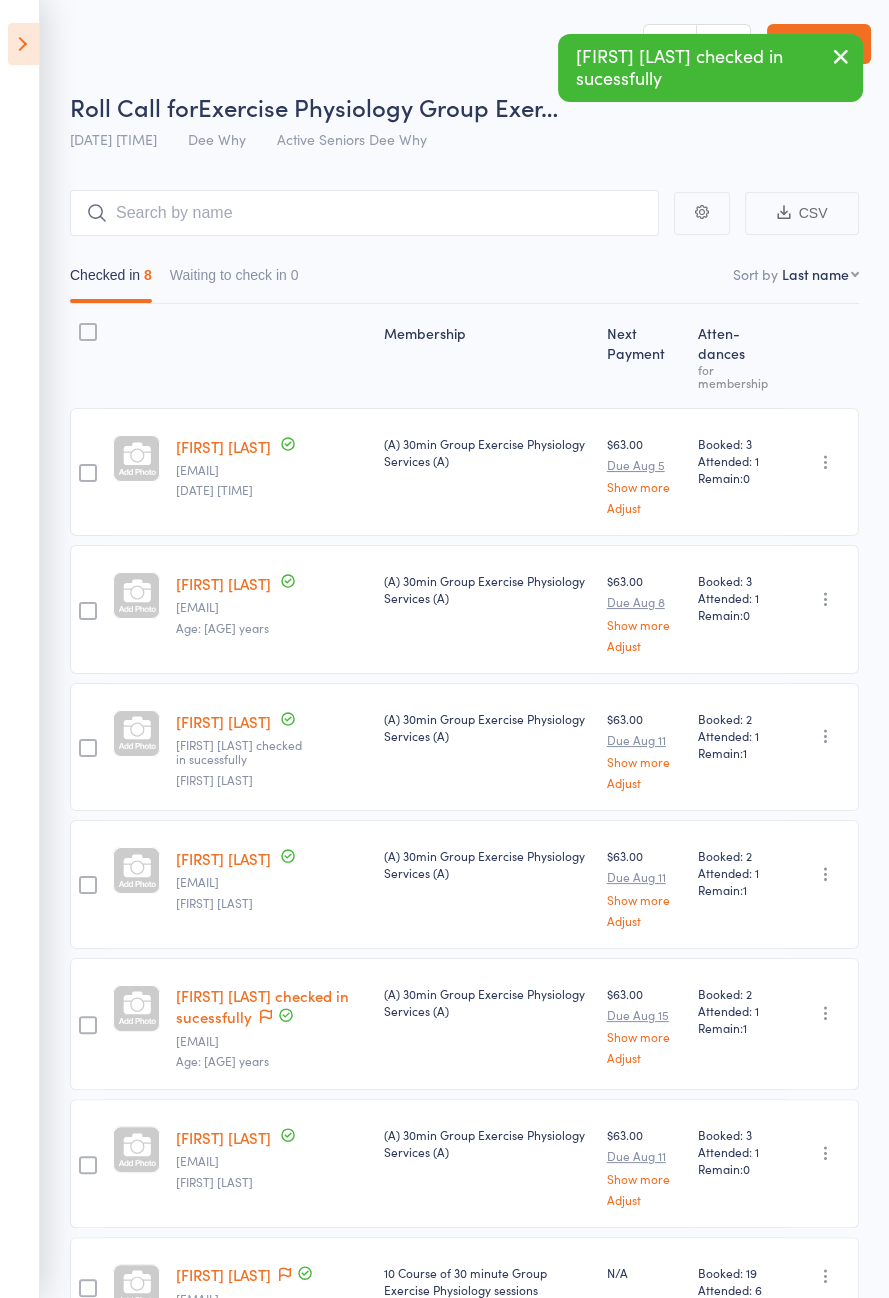 click 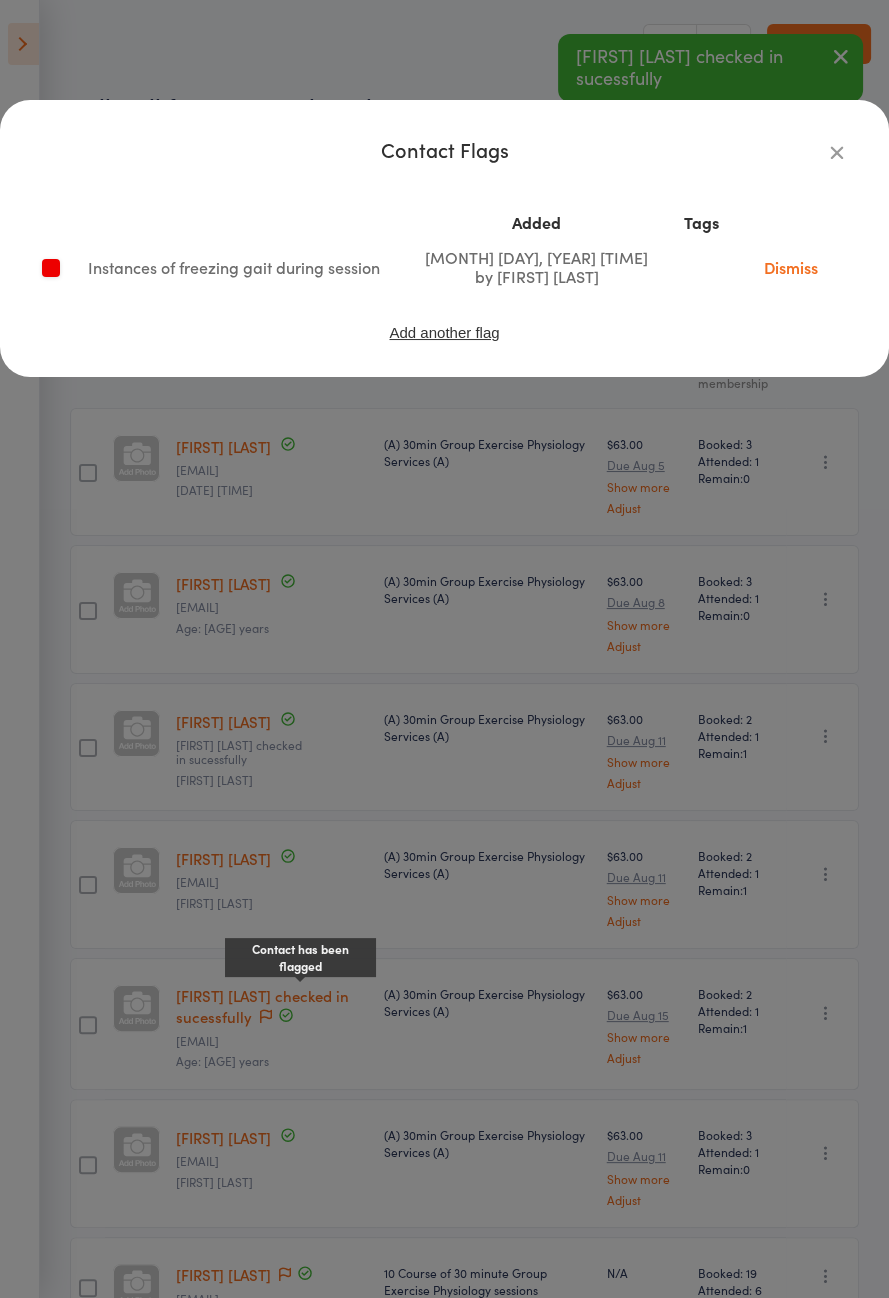click on "Age: [AGE] years" at bounding box center (444, 649) 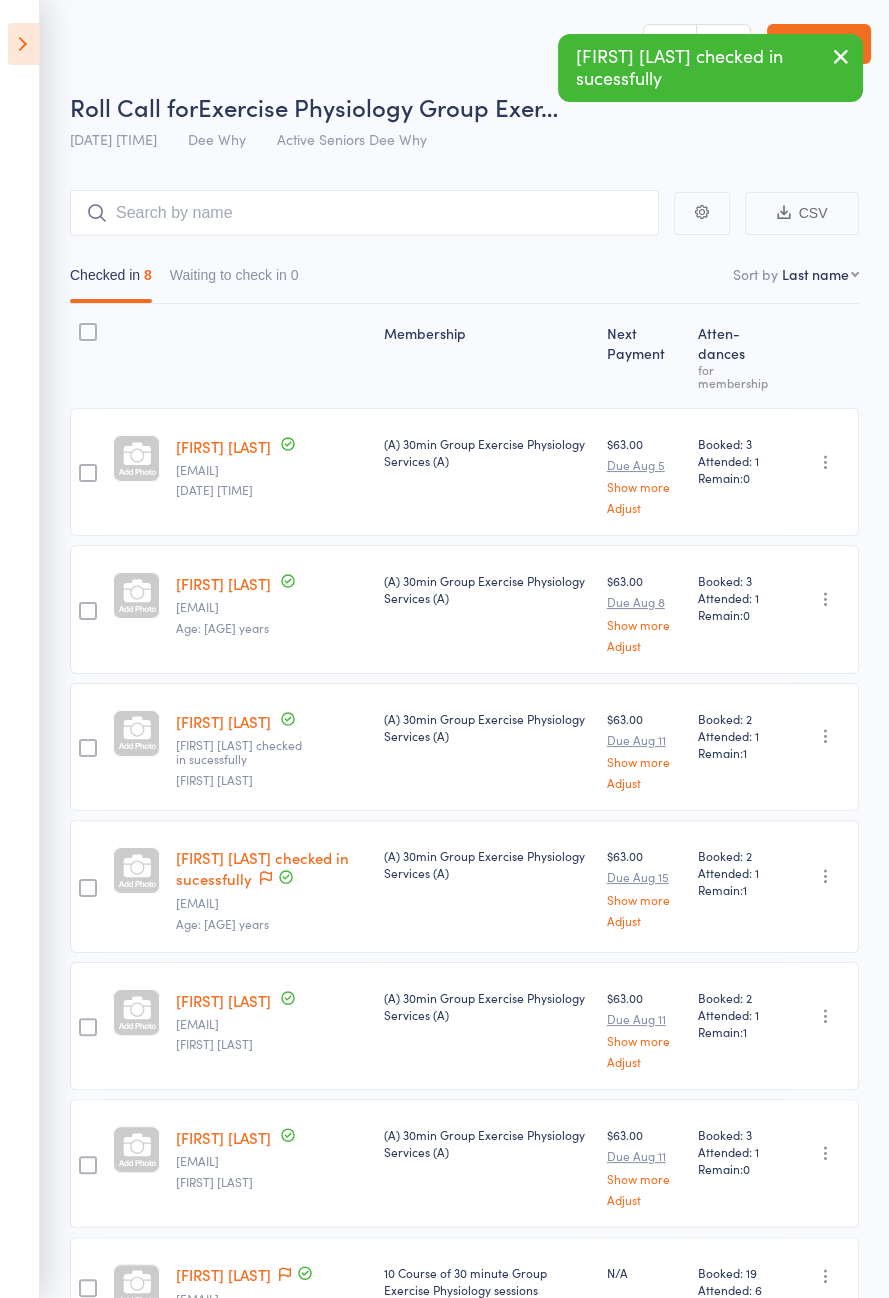 click at bounding box center (23, 44) 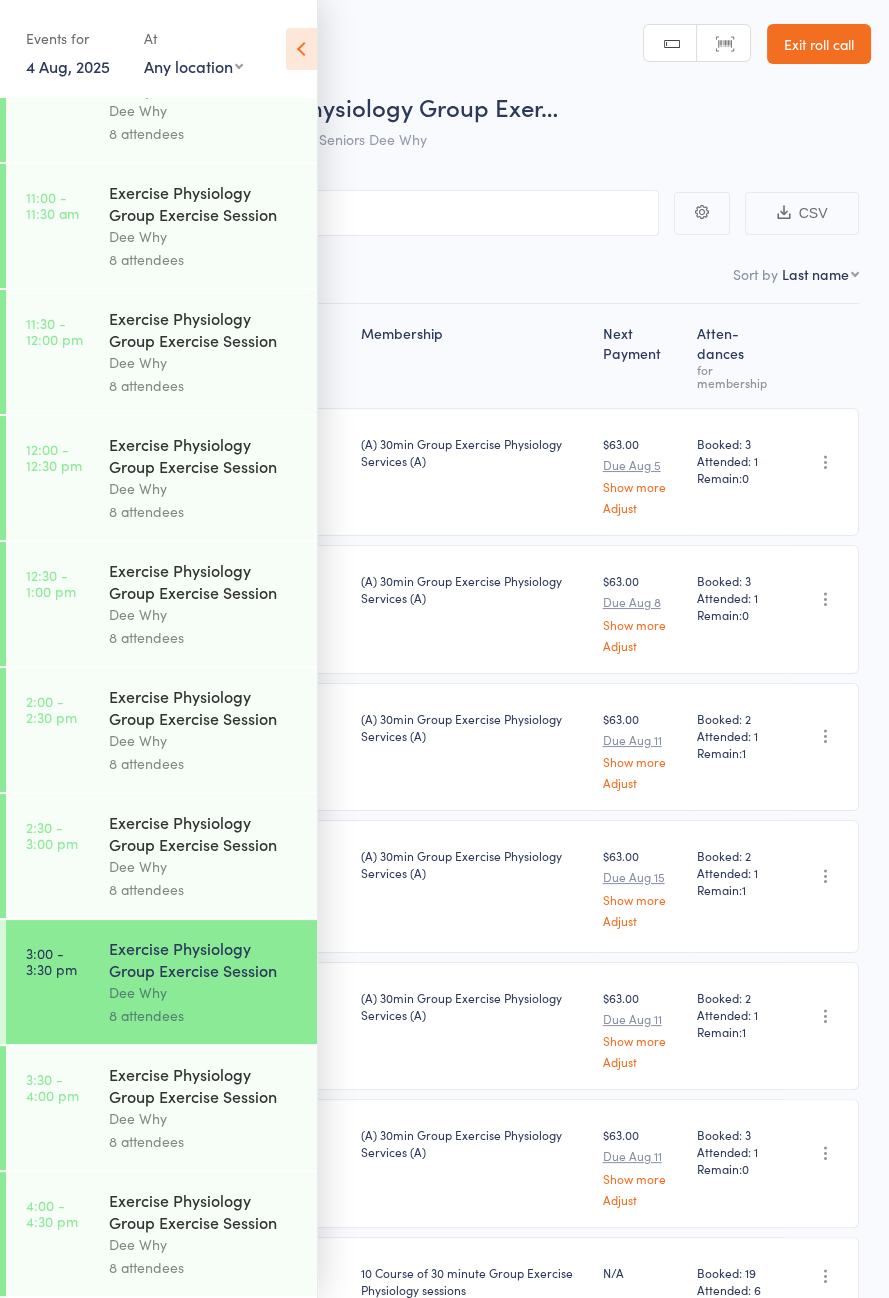 click on "Dee Why" at bounding box center [204, 1118] 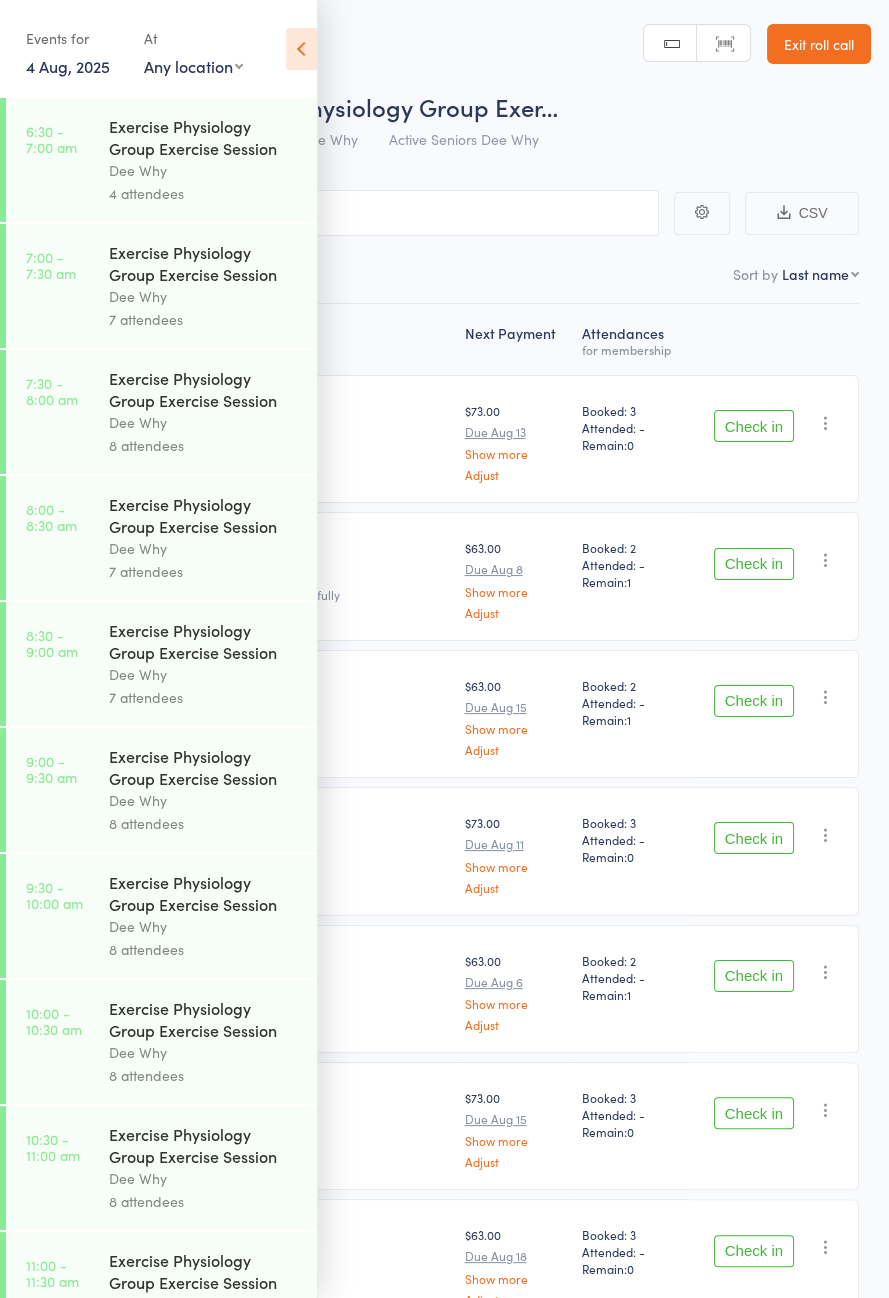 click at bounding box center (301, 49) 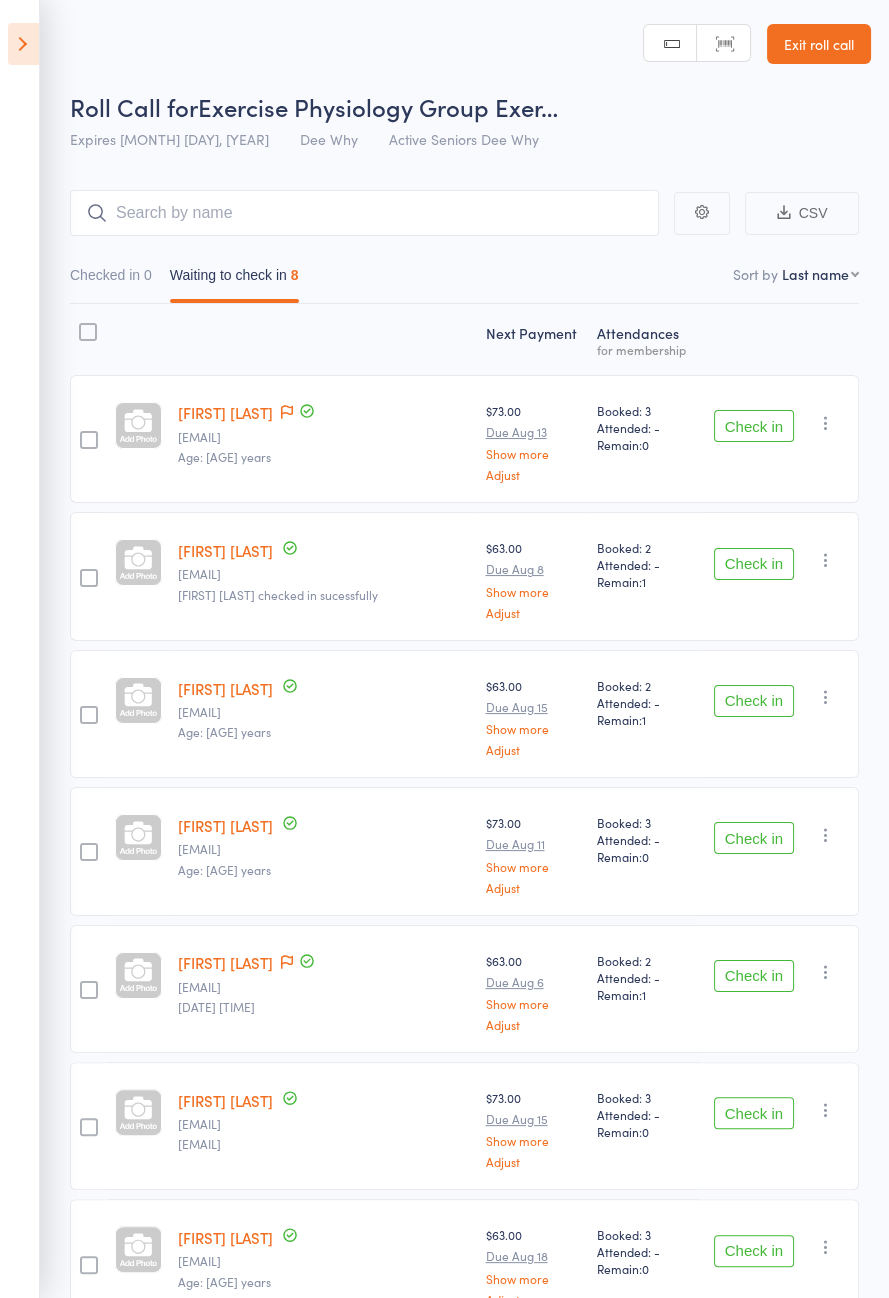 click at bounding box center (23, 44) 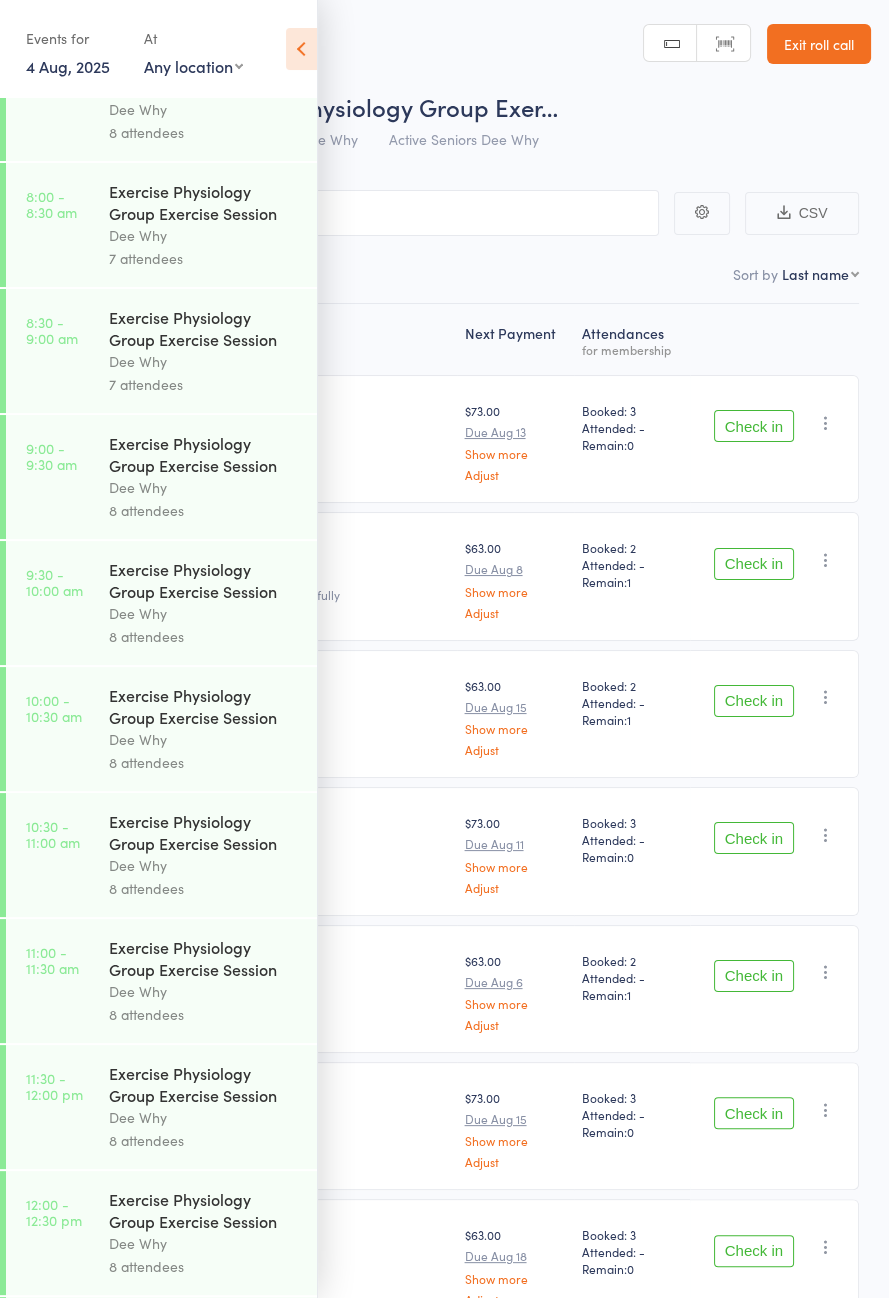 scroll, scrollTop: 1148, scrollLeft: 0, axis: vertical 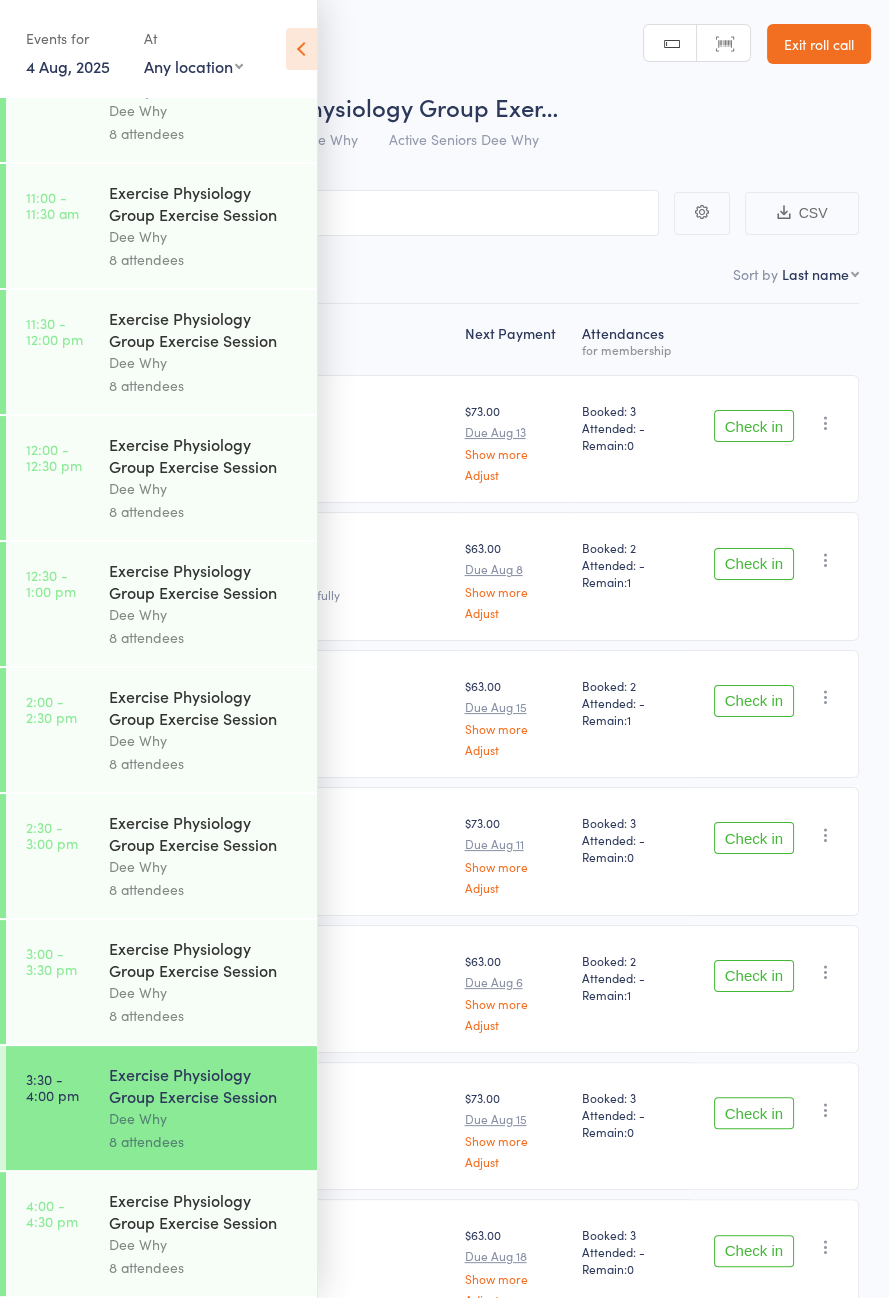 click at bounding box center [301, 49] 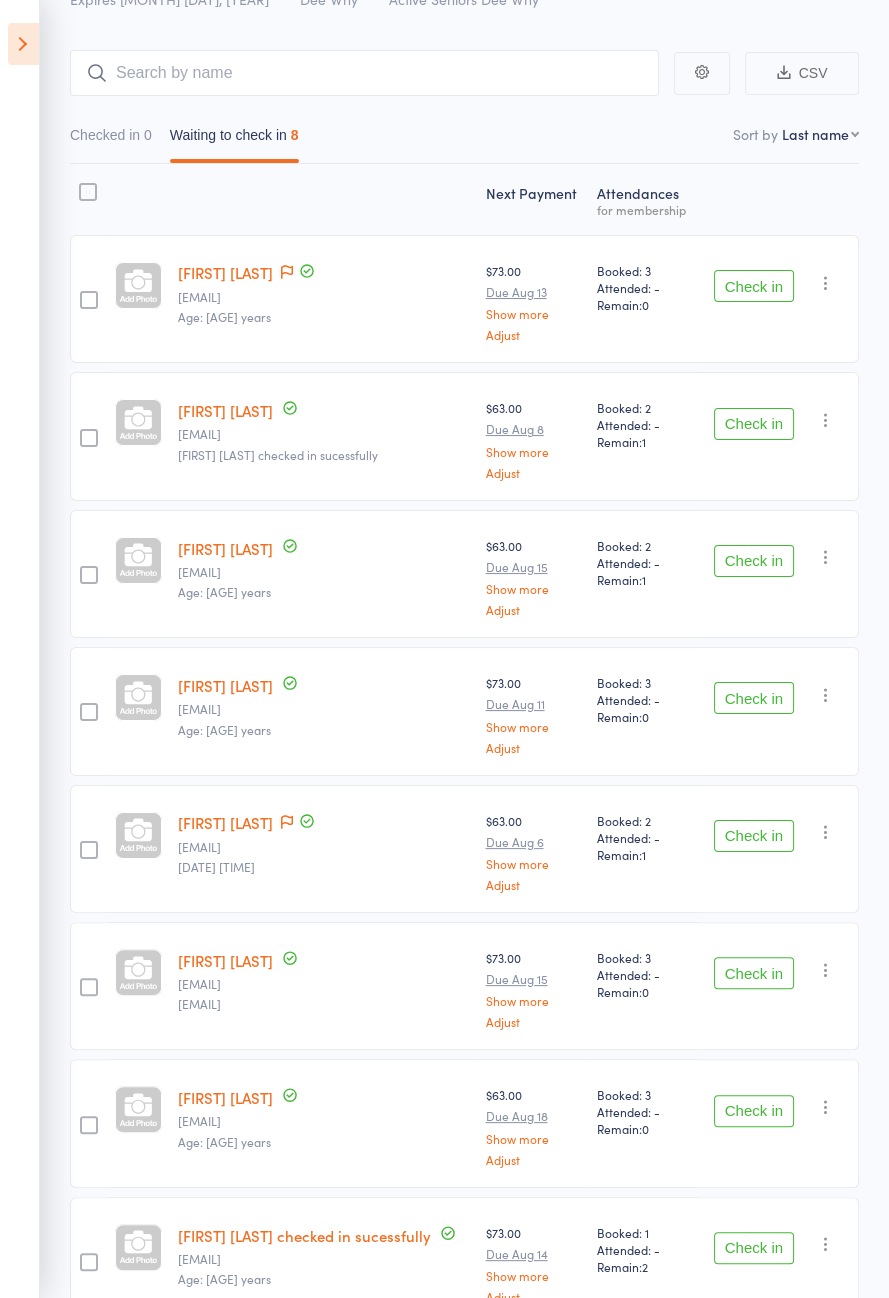 scroll, scrollTop: 0, scrollLeft: 0, axis: both 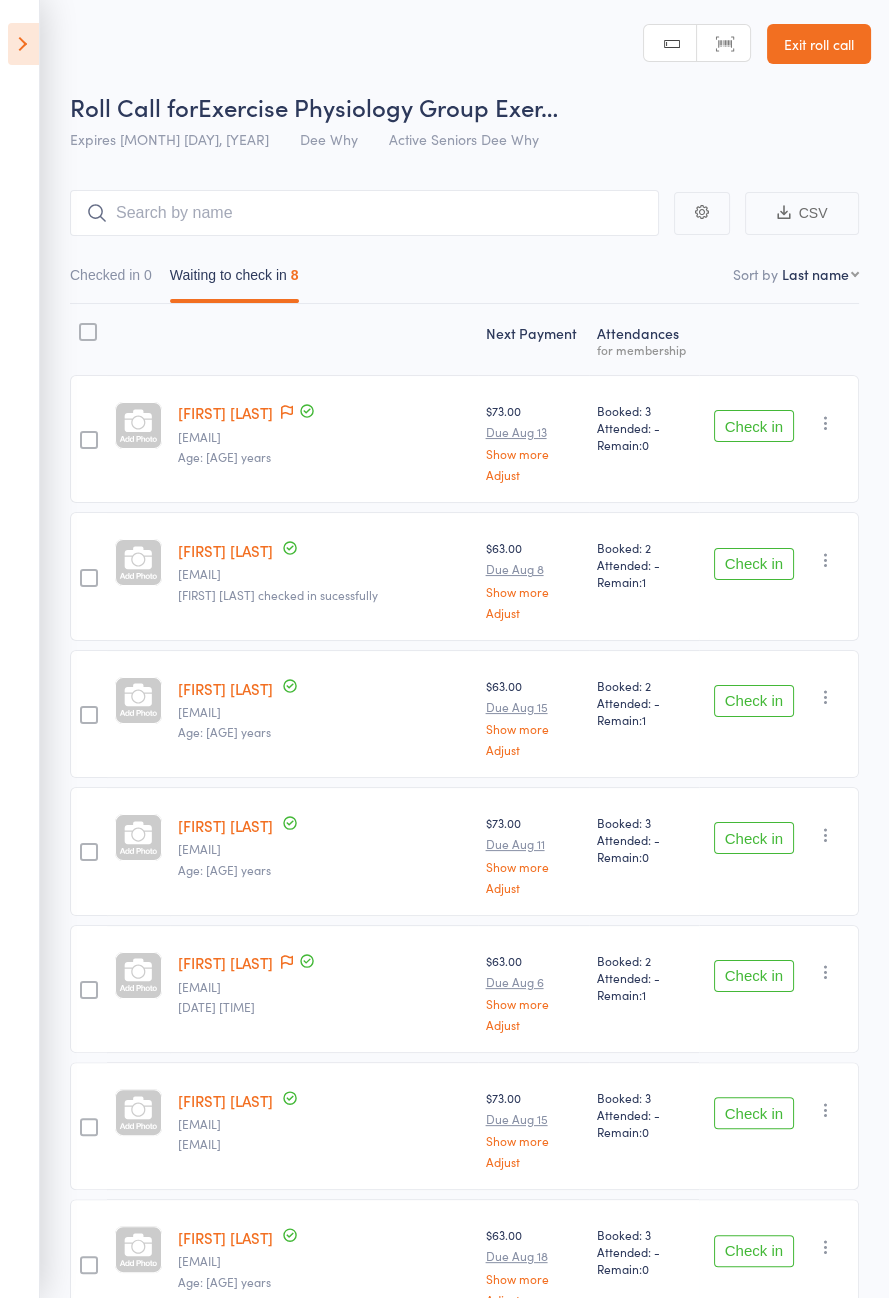 click on "Check in" at bounding box center [754, 426] 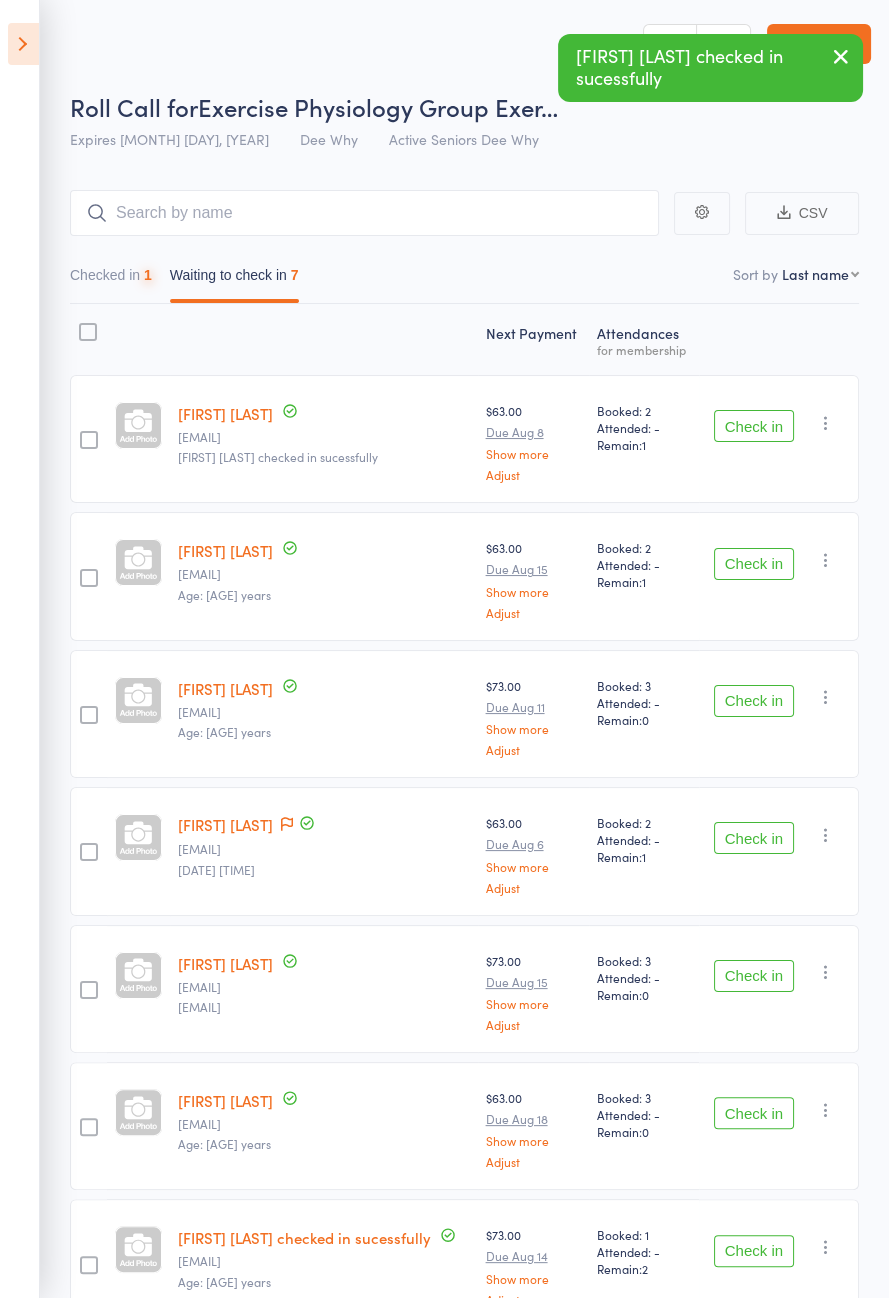 click on "Check in" at bounding box center (754, 426) 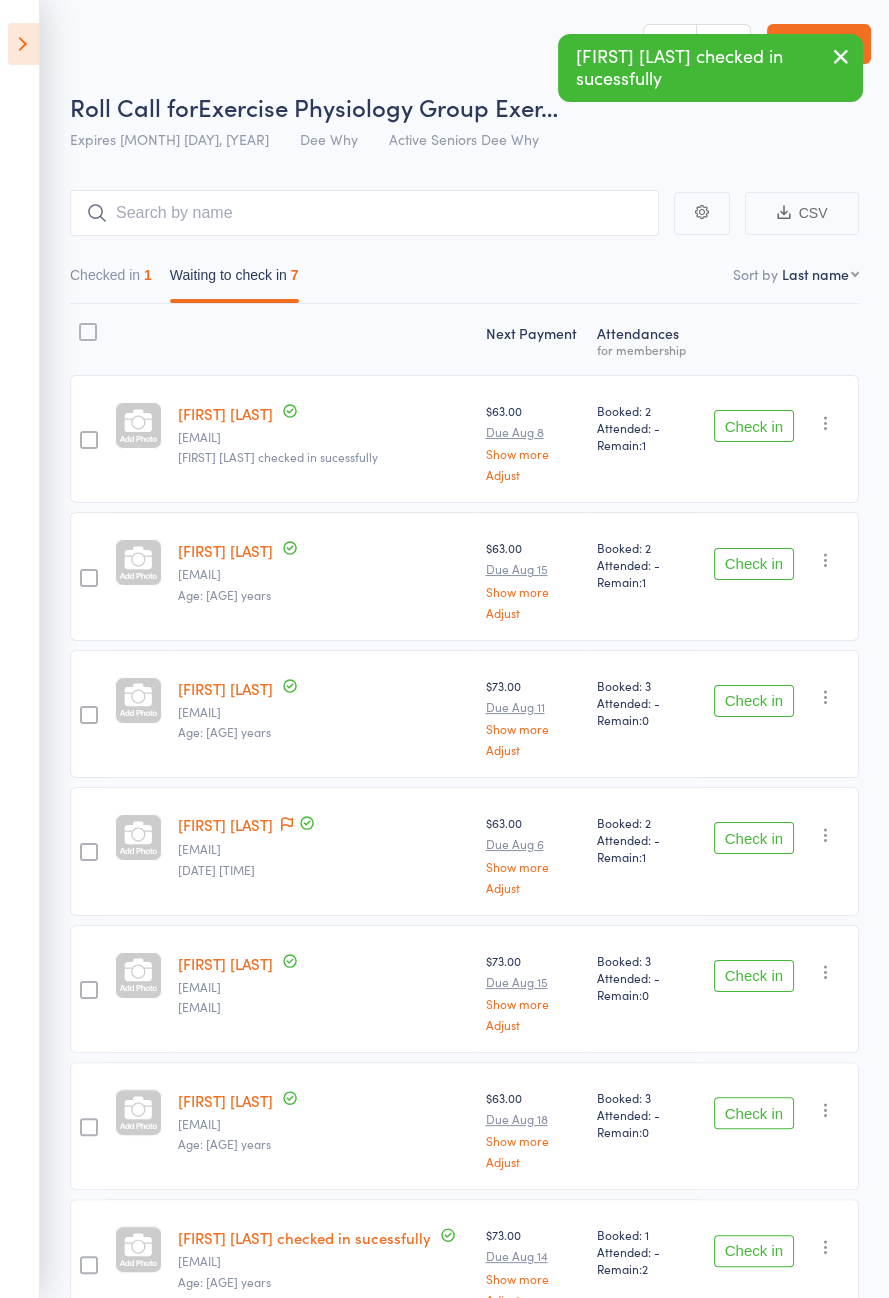 click on "Check in" at bounding box center [754, 564] 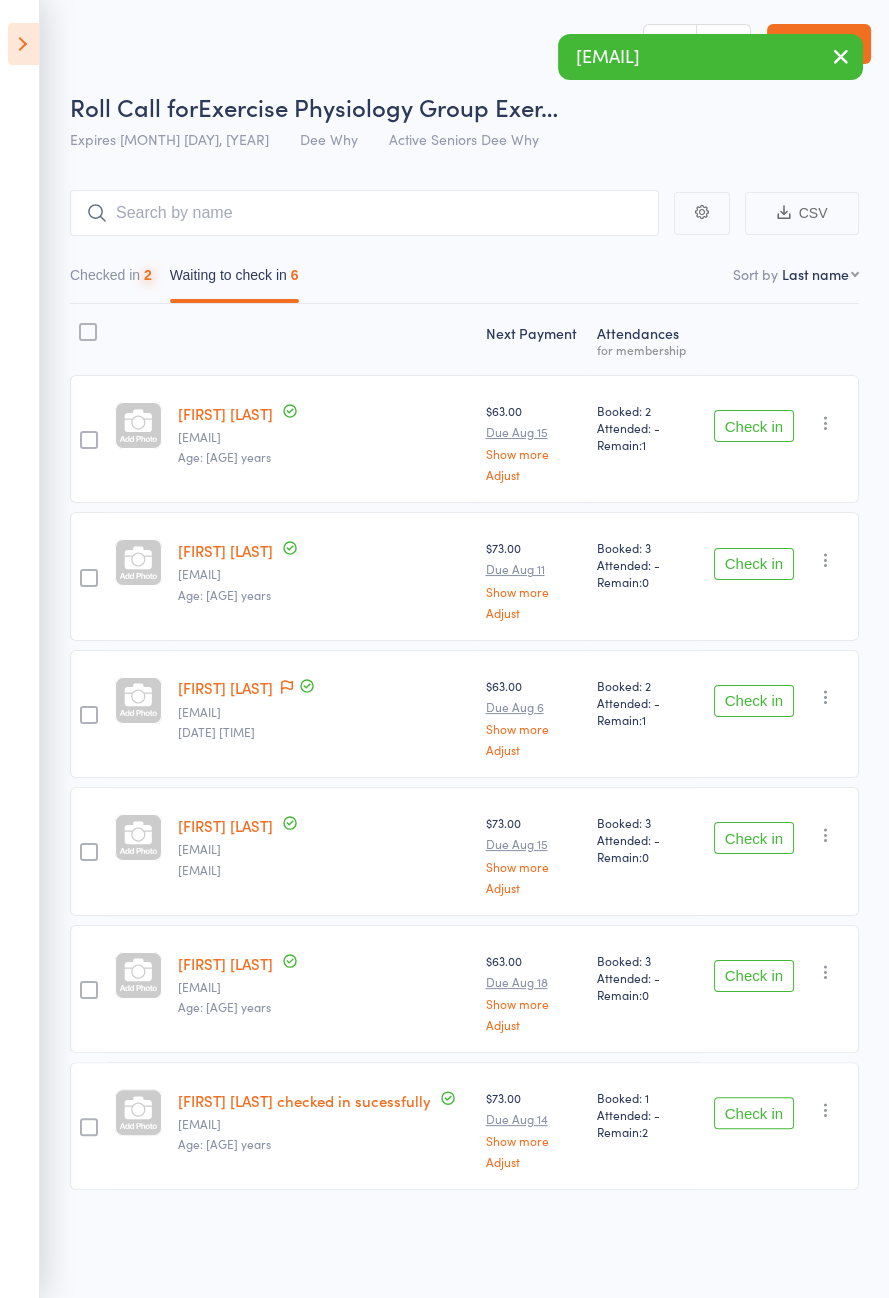 click on "Check in" at bounding box center (754, 426) 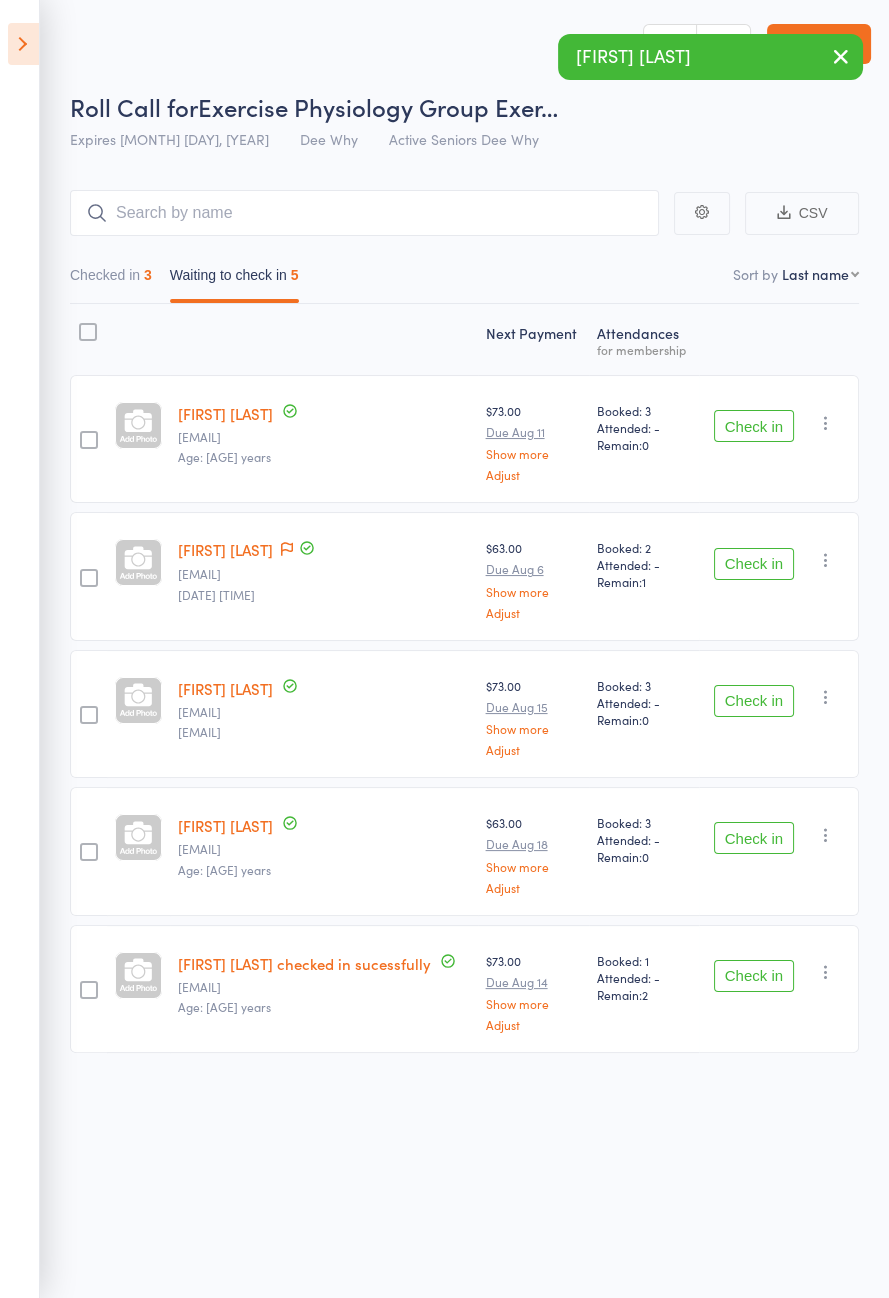 click on "Check in" at bounding box center [754, 426] 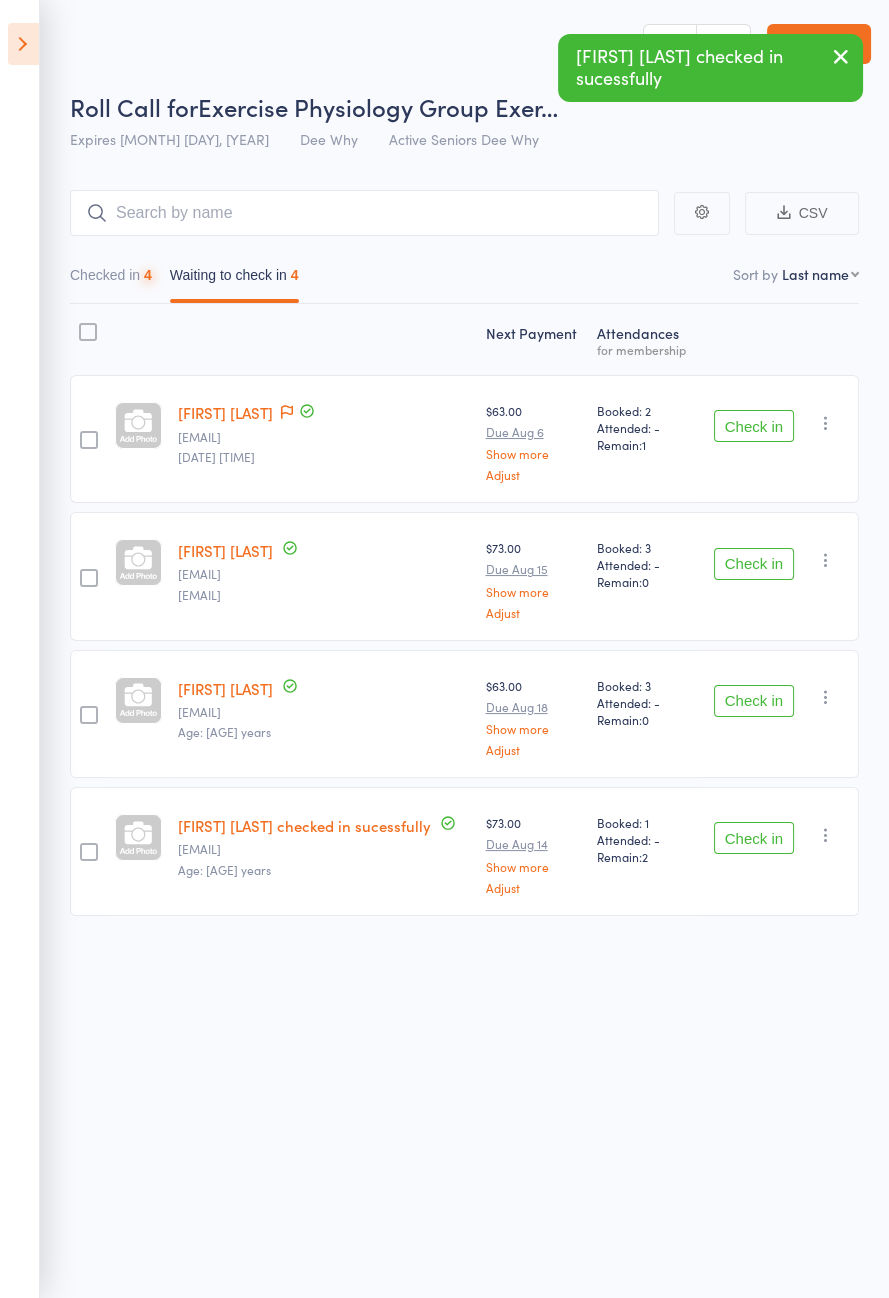 click on "Check in" at bounding box center [754, 426] 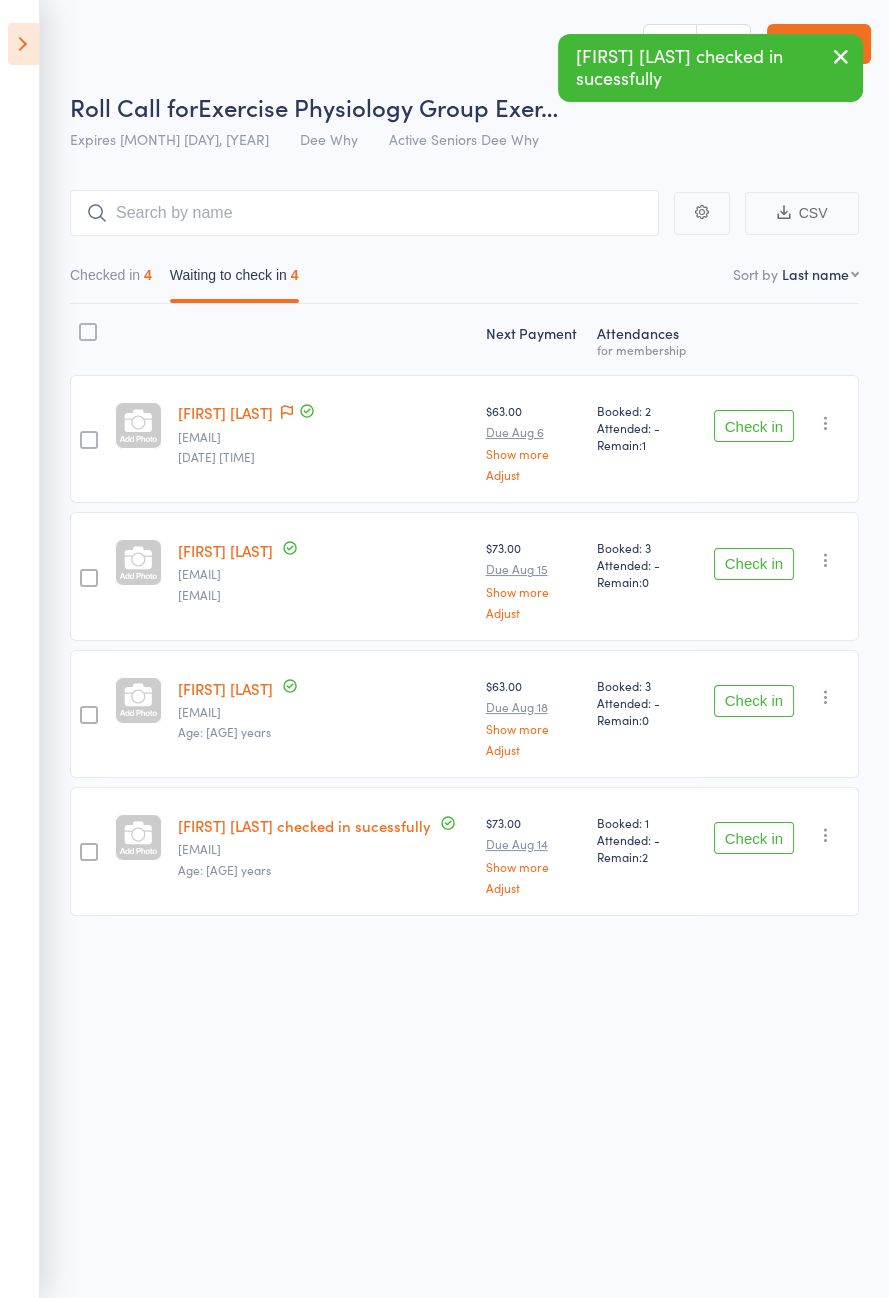click on "Check in" at bounding box center (754, 426) 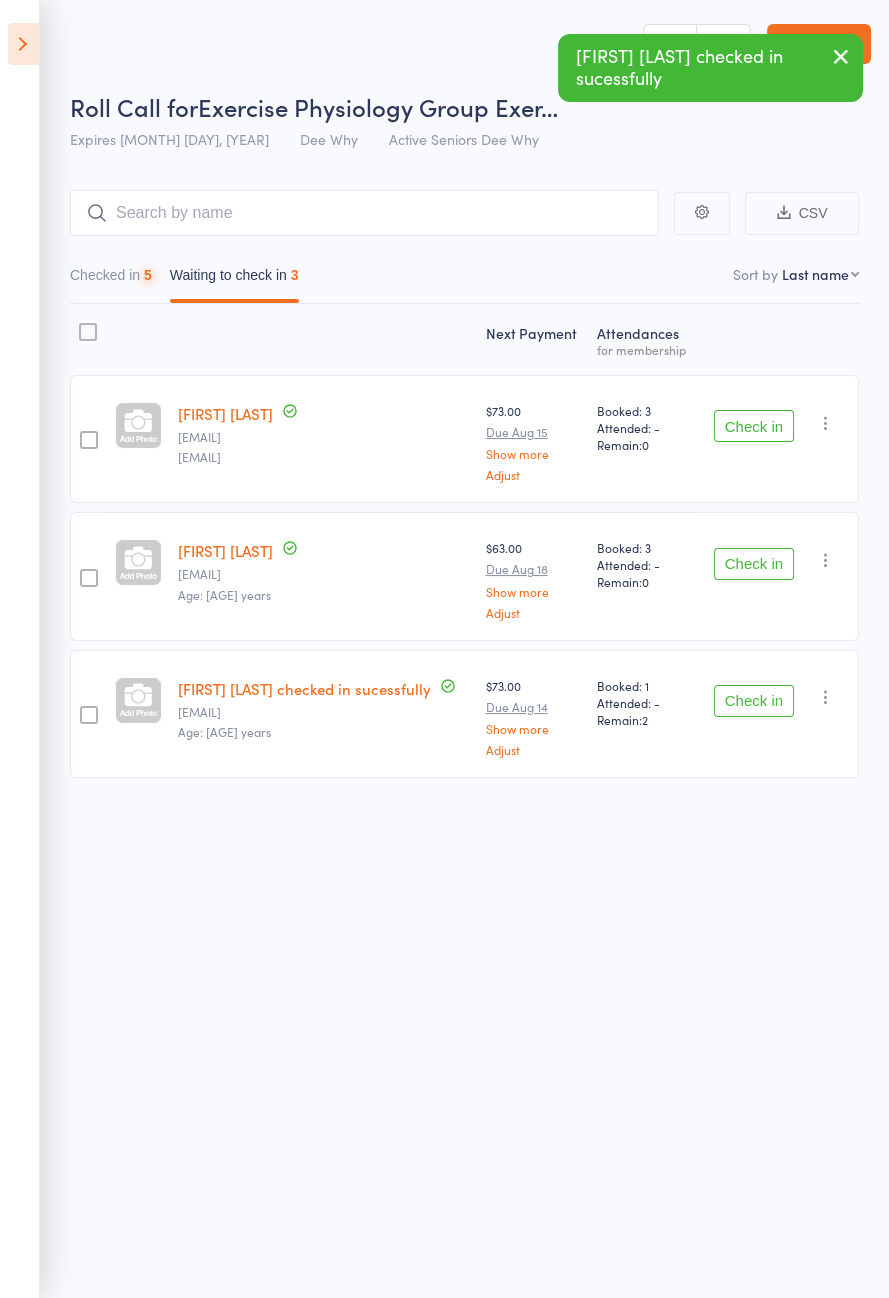 click on "Check in" at bounding box center (754, 426) 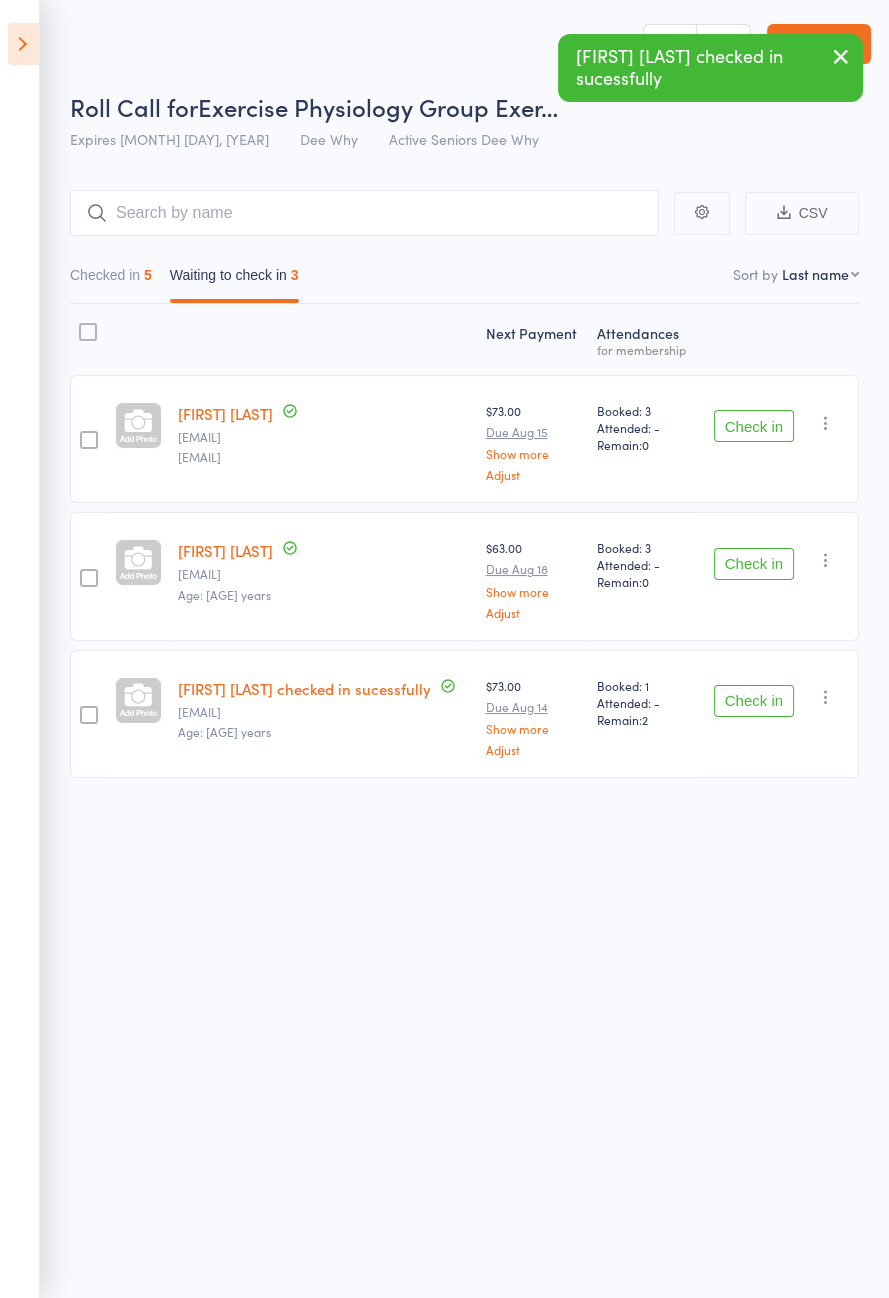 click on "Check in" at bounding box center (754, 564) 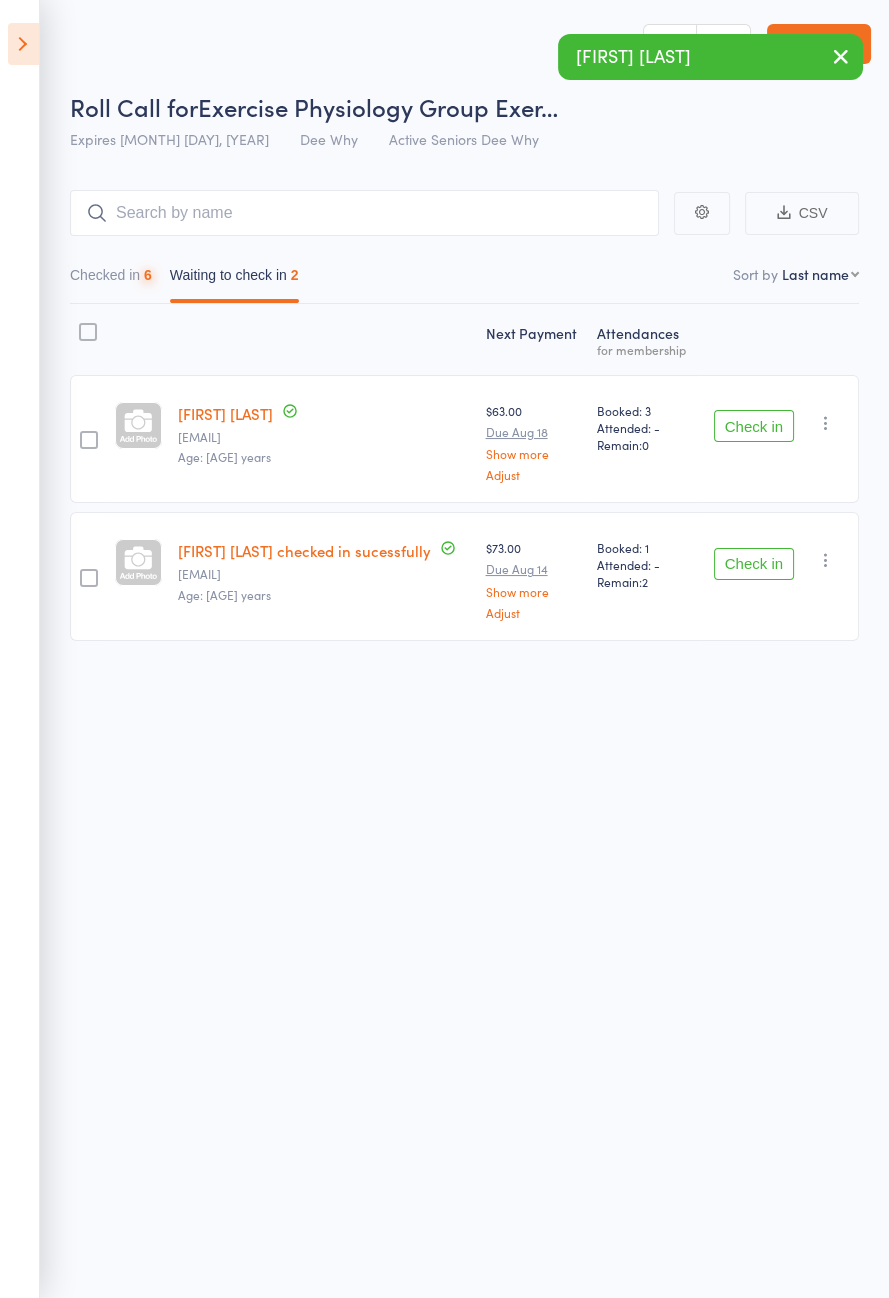 click on "Check in" at bounding box center (754, 426) 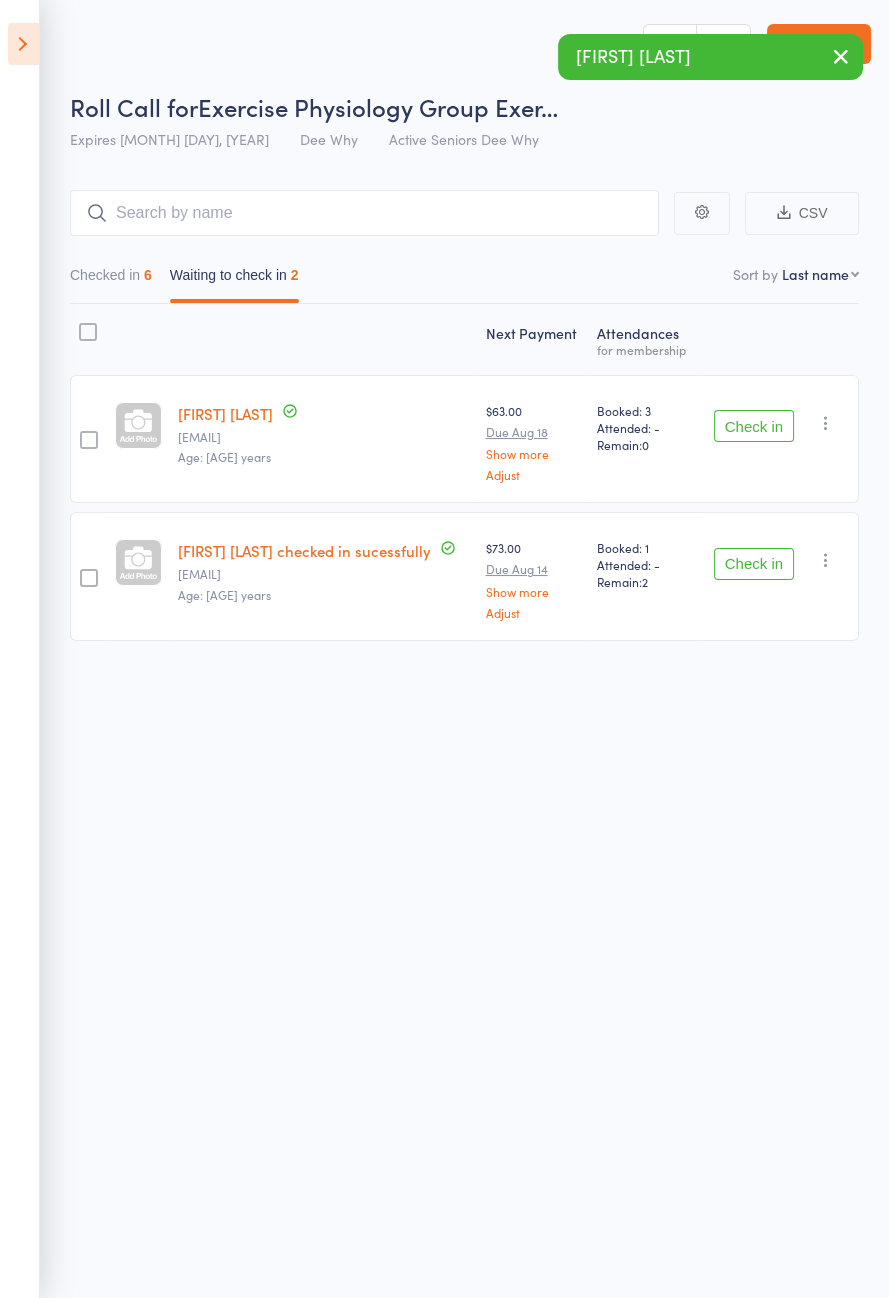 click on "Check in" at bounding box center (754, 426) 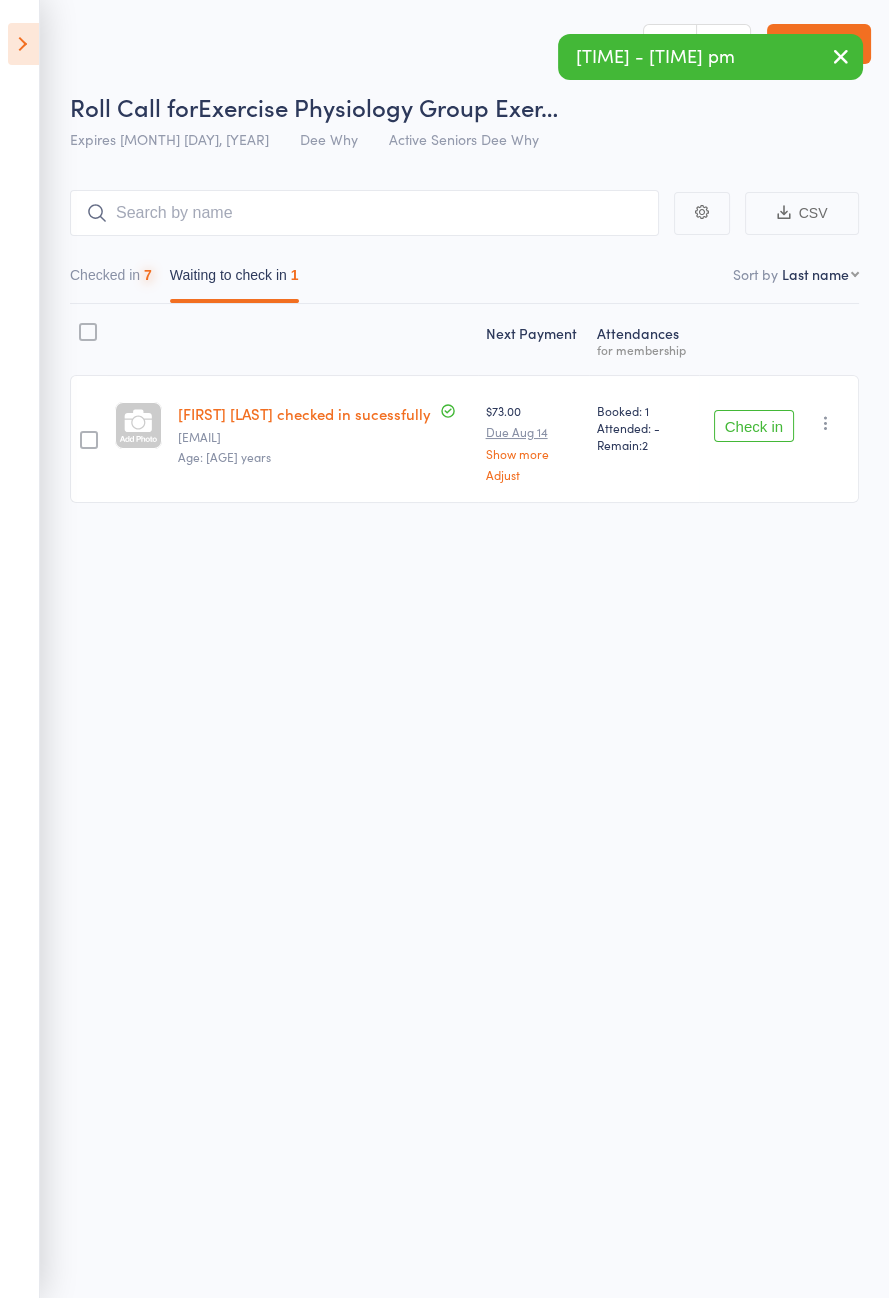 click on "Check in" at bounding box center (754, 426) 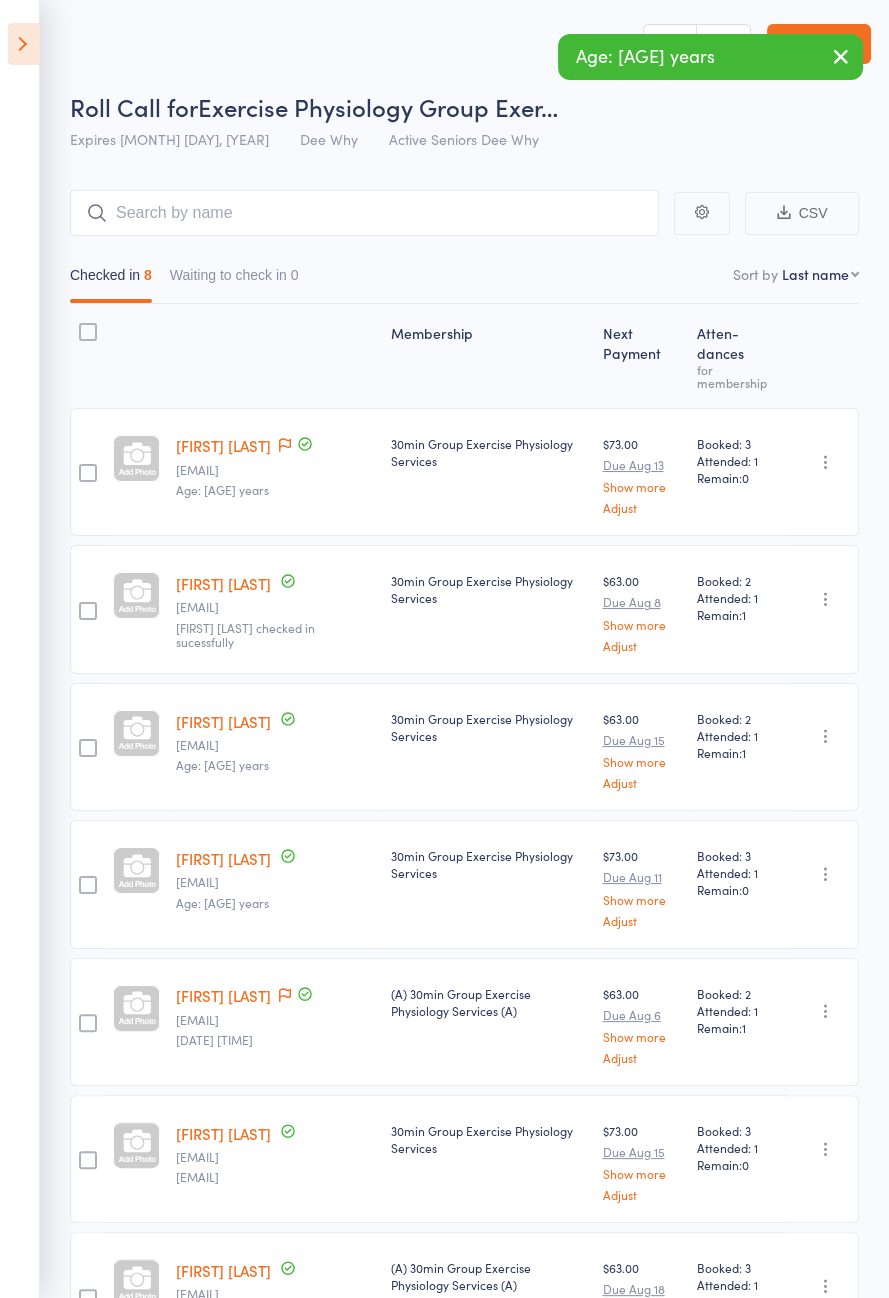 click 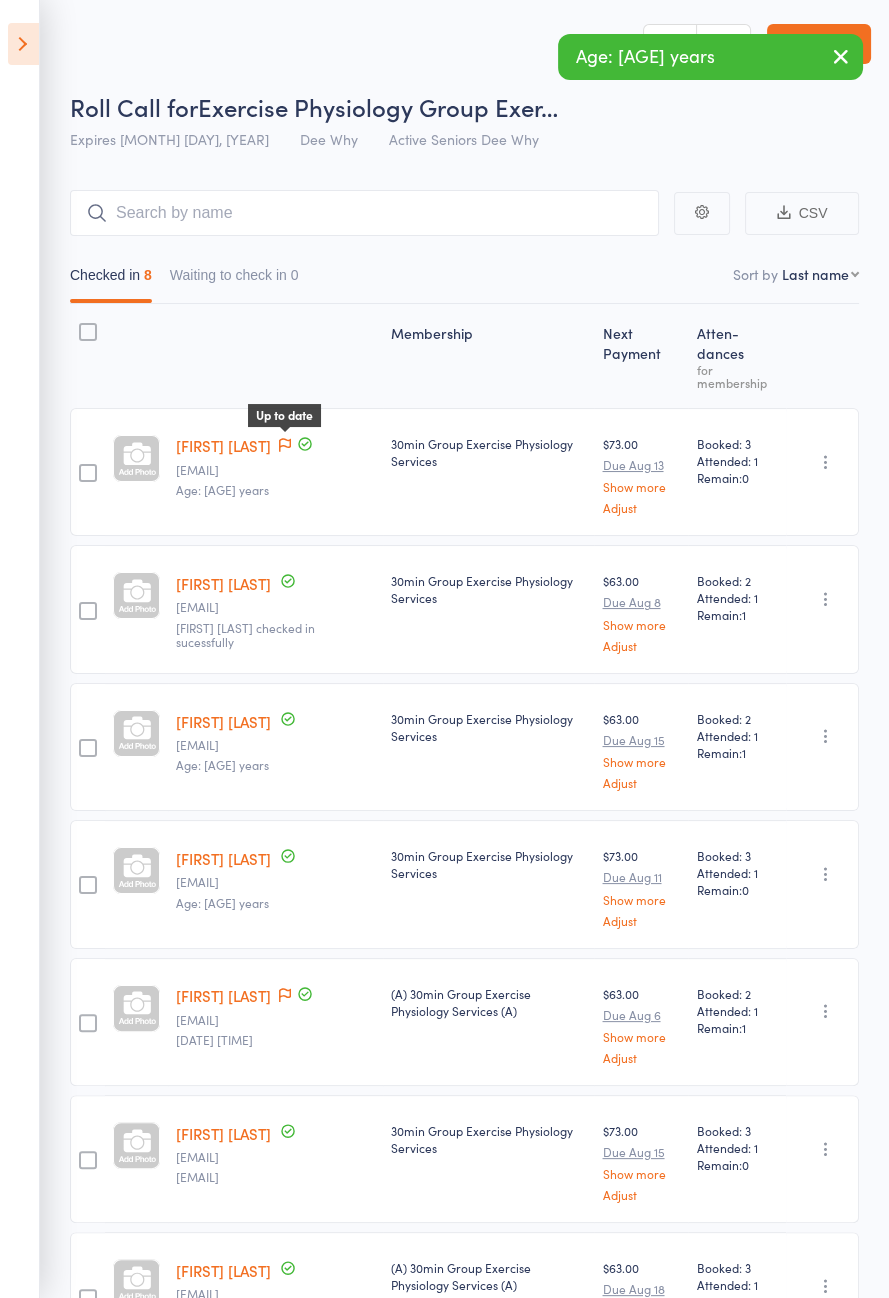 click at bounding box center [285, 446] 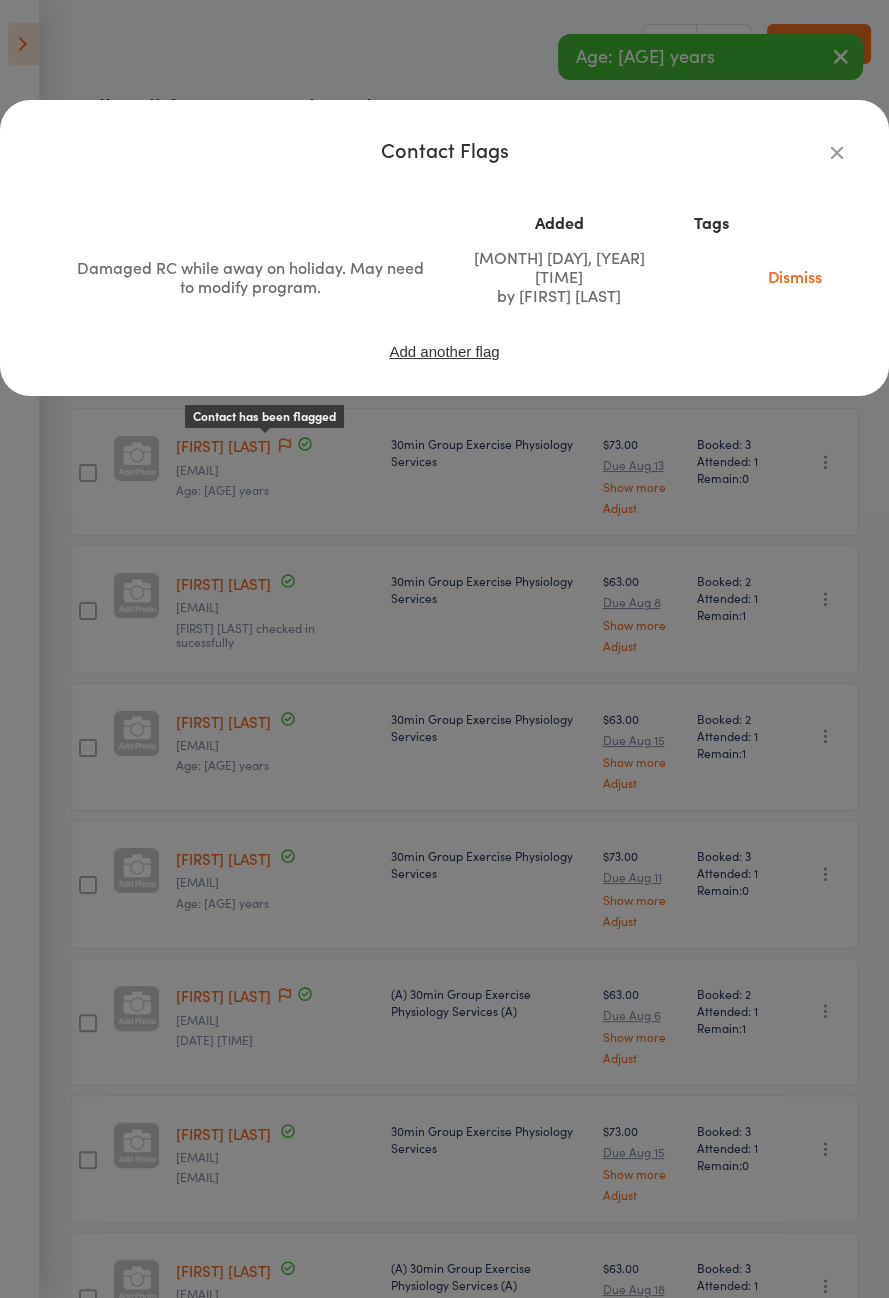 click on "Contact Flags Added Tags
Damaged RC while away on holiday. May need to modify program.
[MONTH] [DAY], [YEAR] [TIME] by [FIRST] [LAST] Dismiss Add another flag" at bounding box center [444, 649] 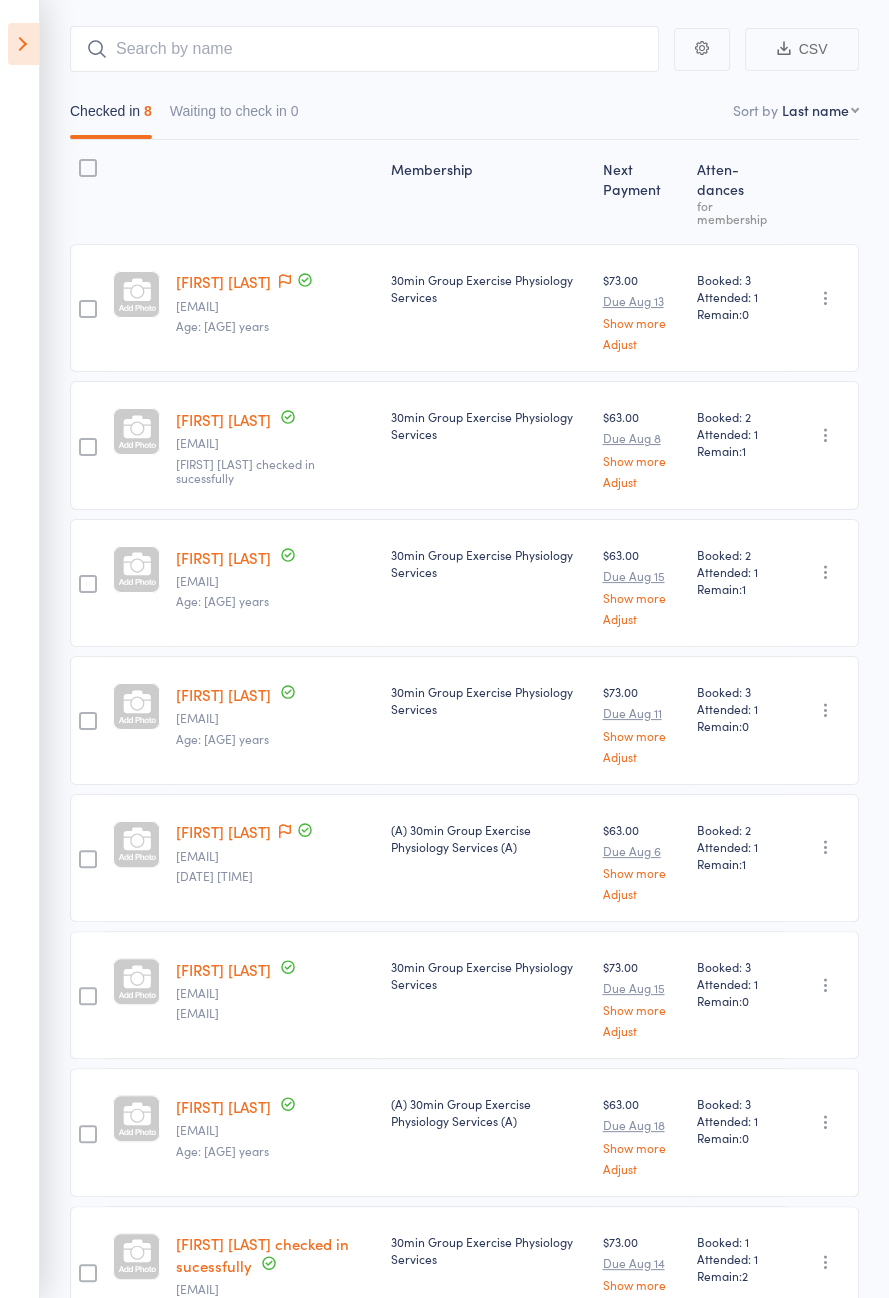 scroll, scrollTop: 0, scrollLeft: 0, axis: both 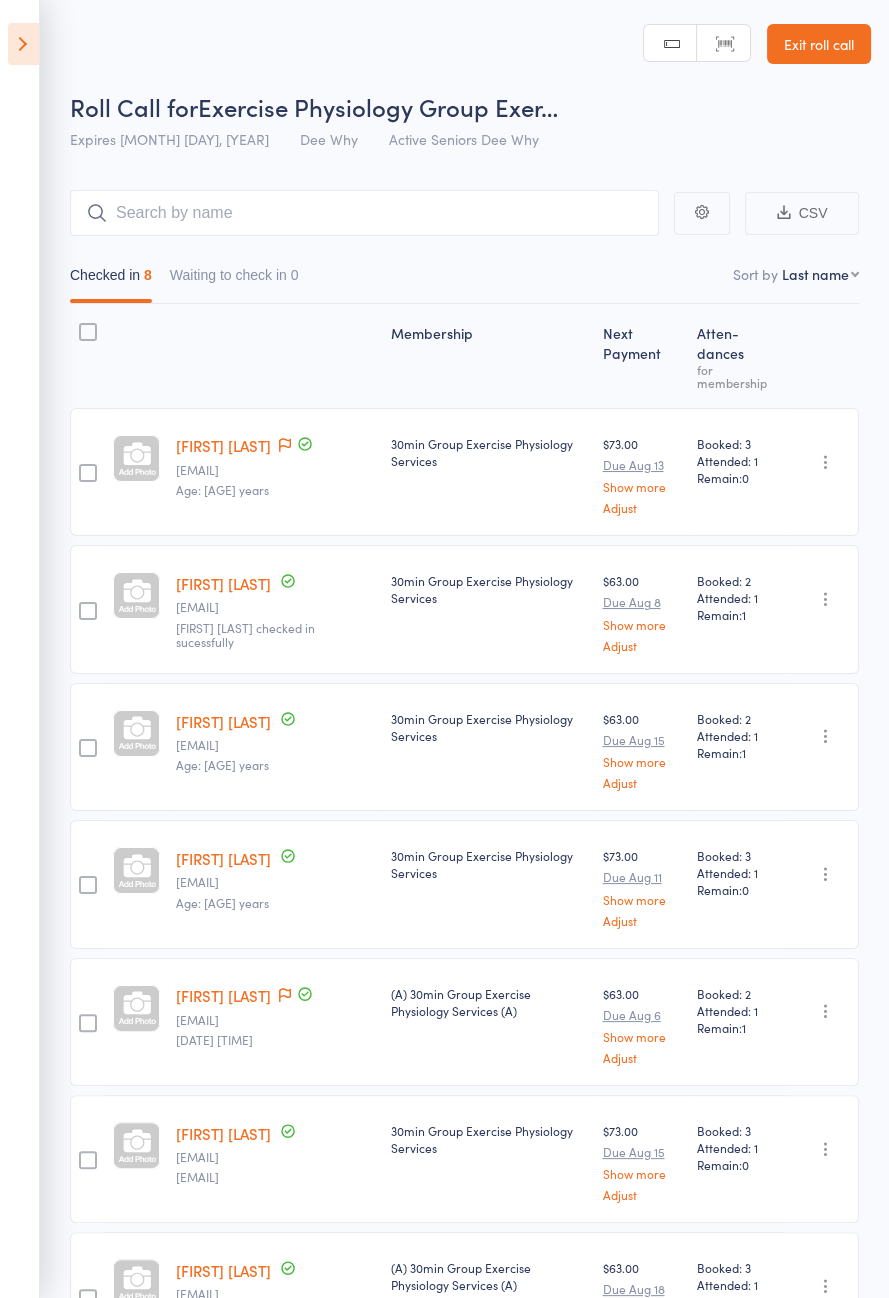 click at bounding box center (23, 44) 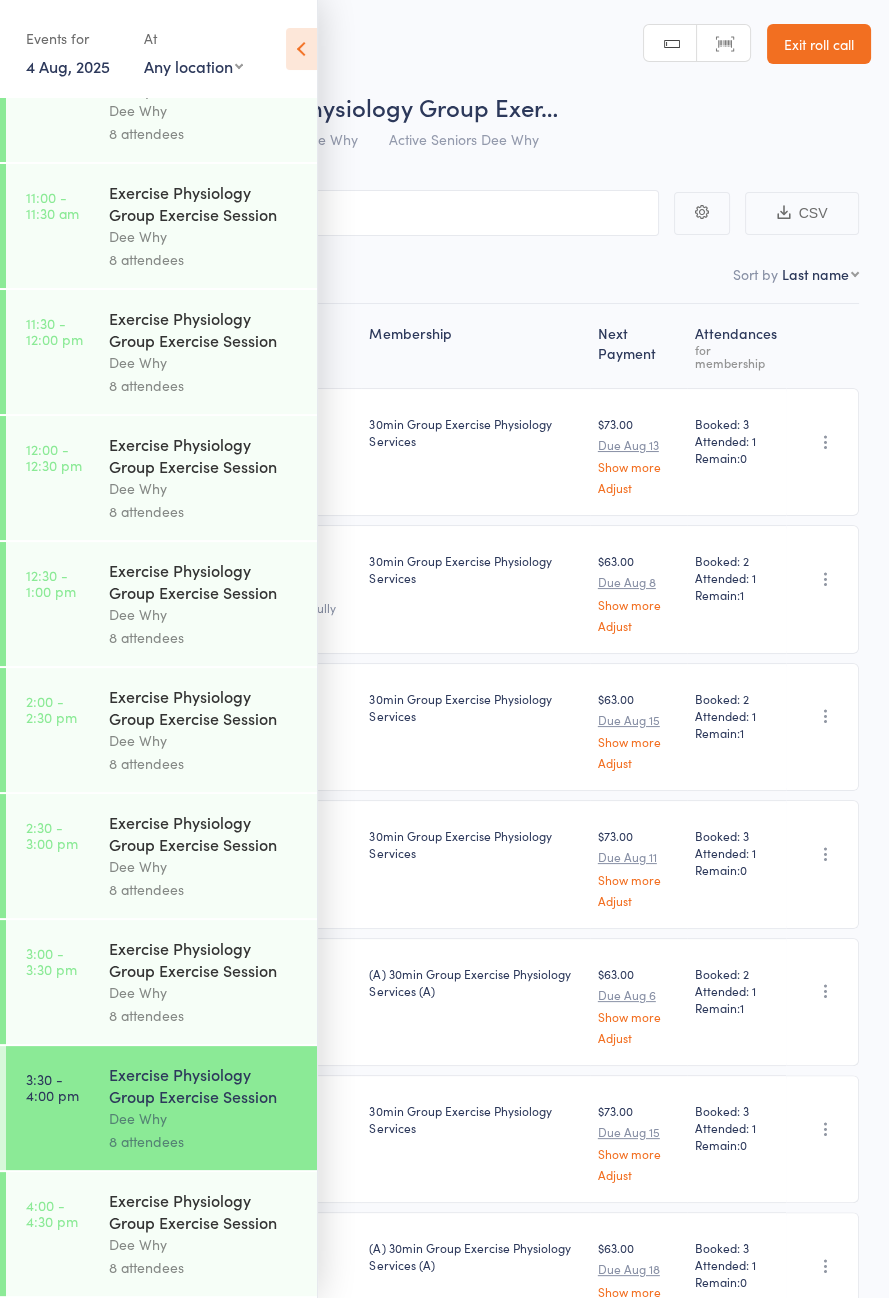 click on "Exercise Physiology Group Exercise Session" at bounding box center (204, 1211) 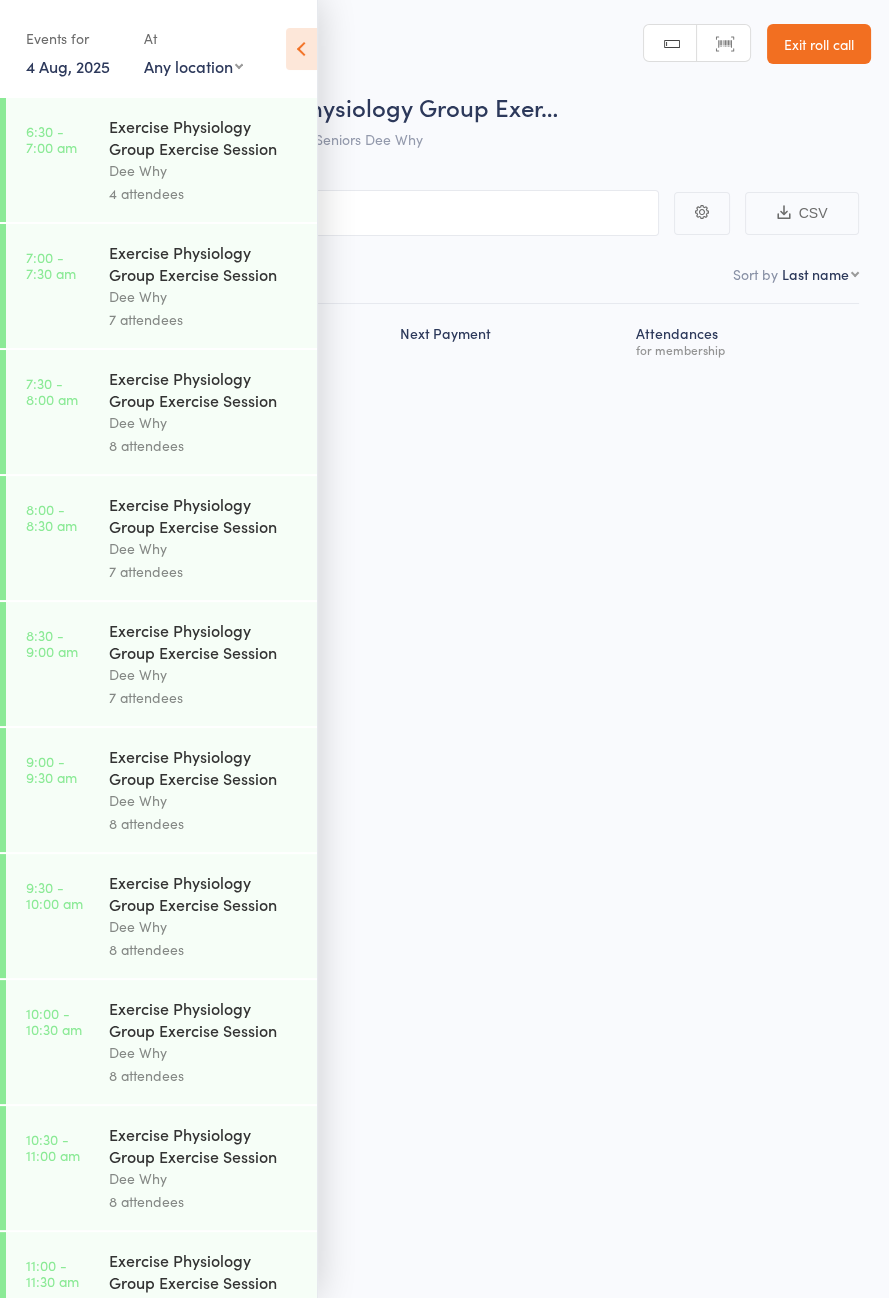 click at bounding box center [301, 49] 